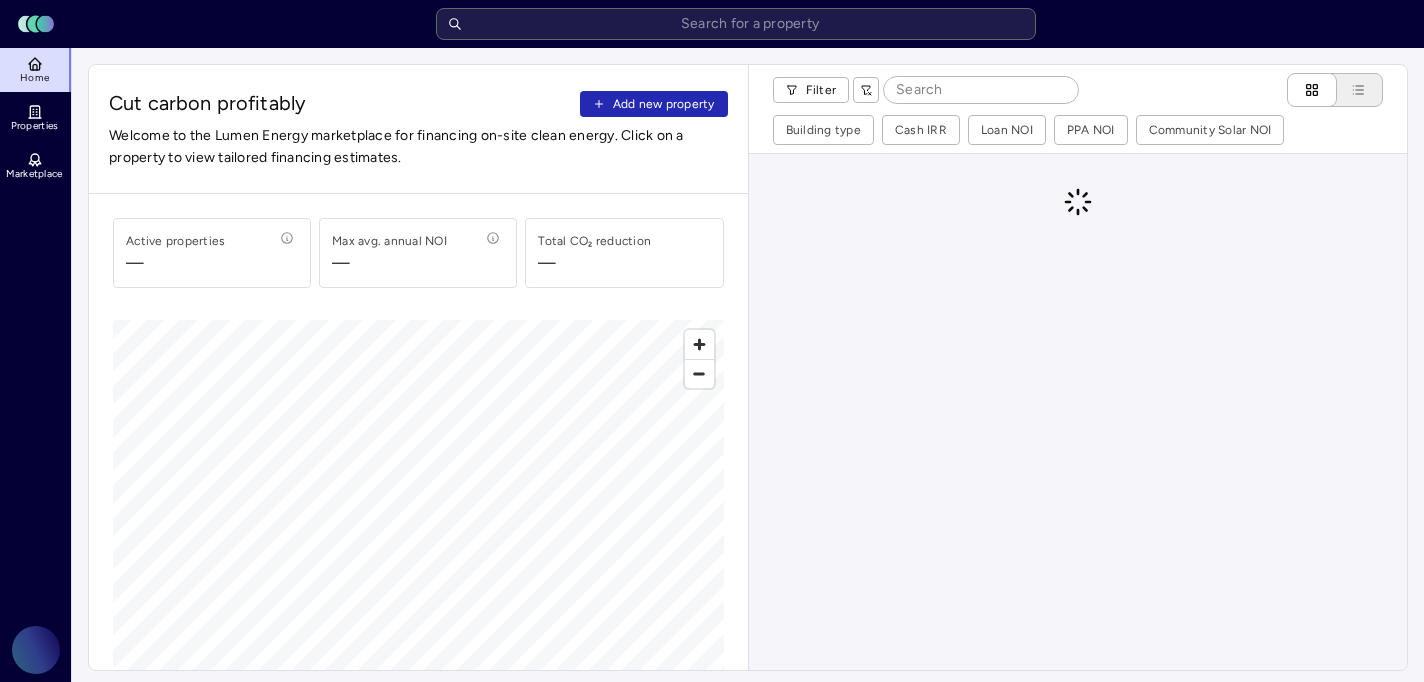 scroll, scrollTop: 0, scrollLeft: 0, axis: both 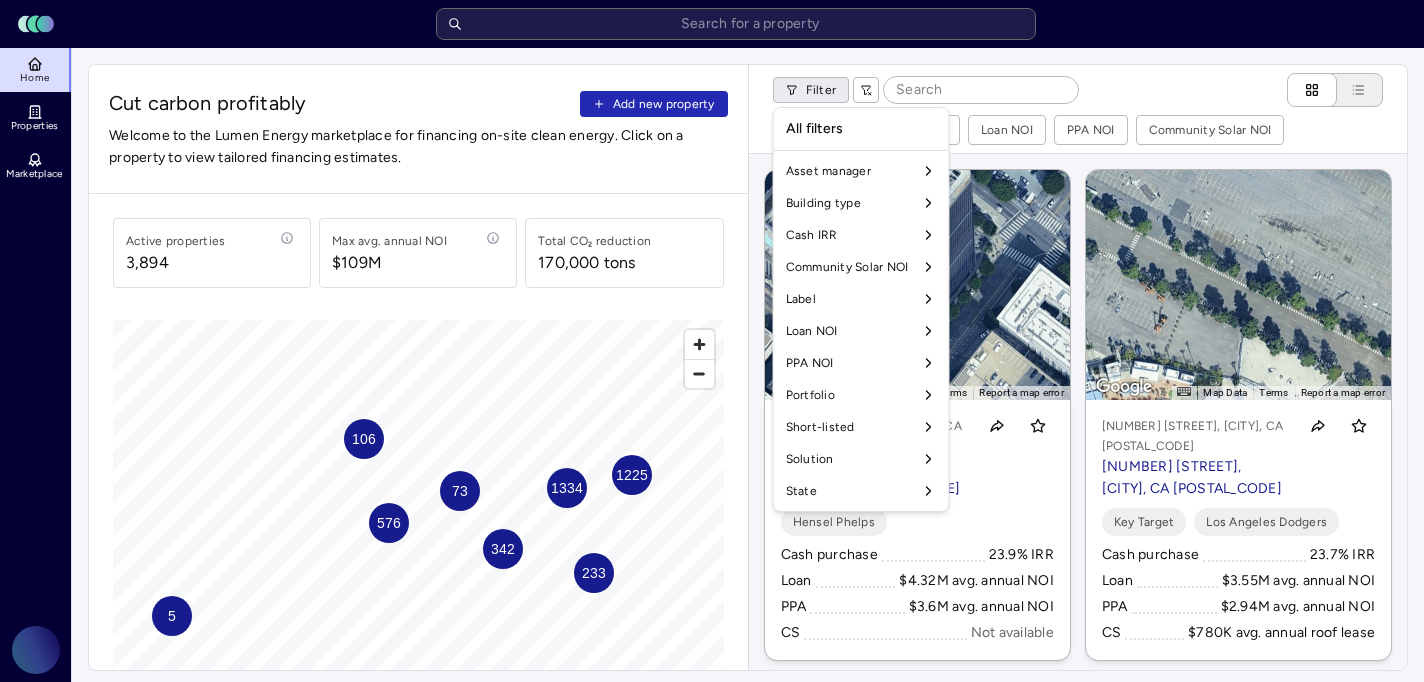 click on "Toggle Sidebar Lumen Energy Logo Home Properties Marketplace Gravity Climate Carina Massana Cut carbon profitably Add new property Welcome to the Lumen Energy marketplace for financing on-site clean energy. Click on a property to view tailored financing estimates. Active properties 3,894 Max avg. annual NOI $109M Total CO₂ reduction 170,000 tons 106 5 1225 342 1334 576 233 73 © Mapbox   © OpenStreetMap   Improve this map Filter Building type Cash IRR Loan NOI PPA NOI Community Solar NOI ← Move left → Move right ↑ Move up ↓ Move down + Zoom in - Zoom out Home Jump left by 75% End Jump right by 75% Page Up Jump up by 75% Page Down Jump down by 75% To activate drag with keyboard, press Alt + Enter. Once in keyboard drag state, use the arrow keys to move the marker. To complete the drag, press the Enter key. To cancel, press Escape. Map Data Imagery ©2025 Airbus, Maxar Technologies Imagery ©2025 Airbus, Maxar Technologies 20 m  Click to toggle between metric and imperial units Terms Loan" at bounding box center [712, 844] 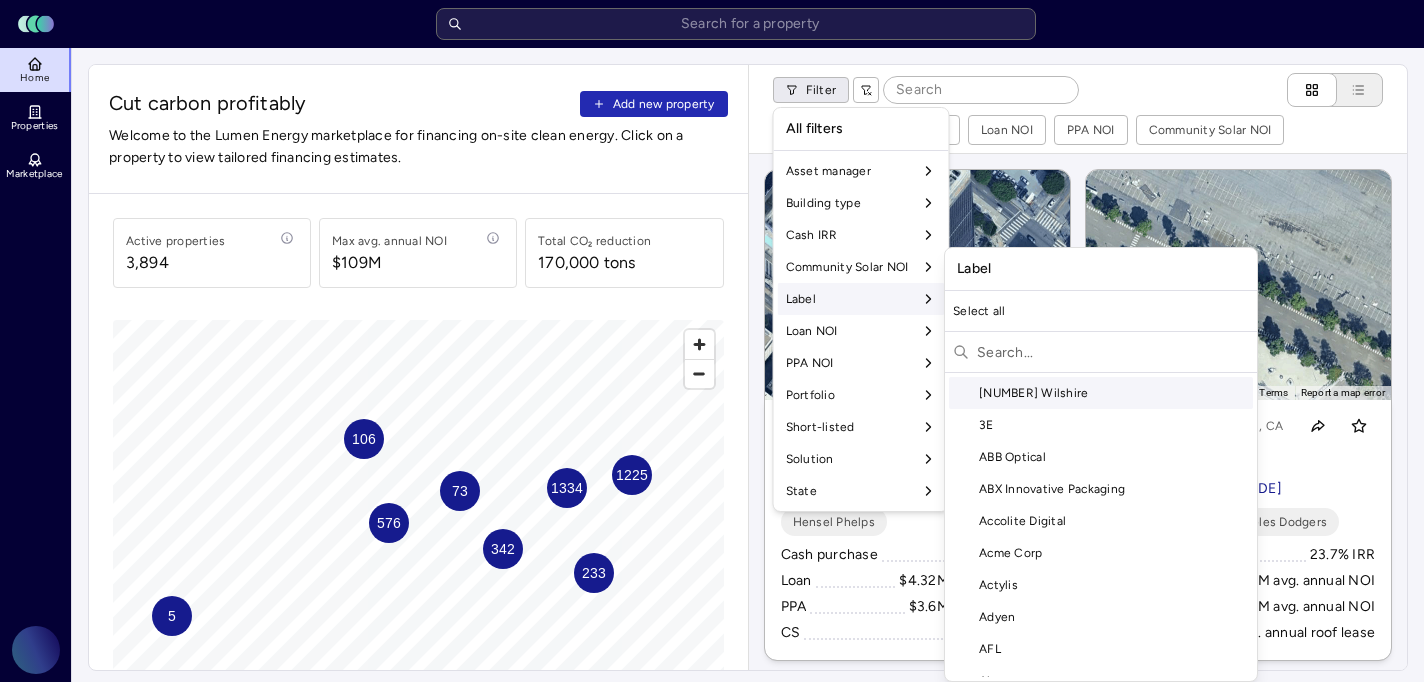 click at bounding box center (1113, 352) 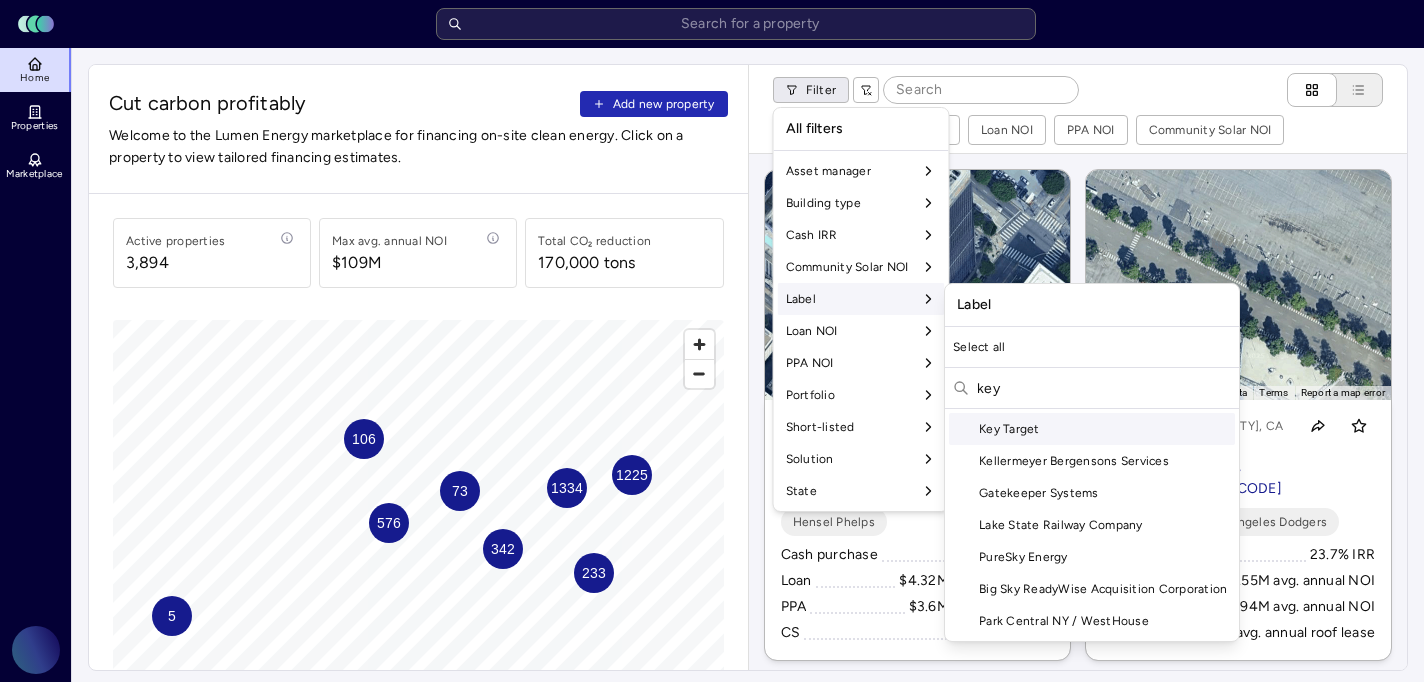 type on "key" 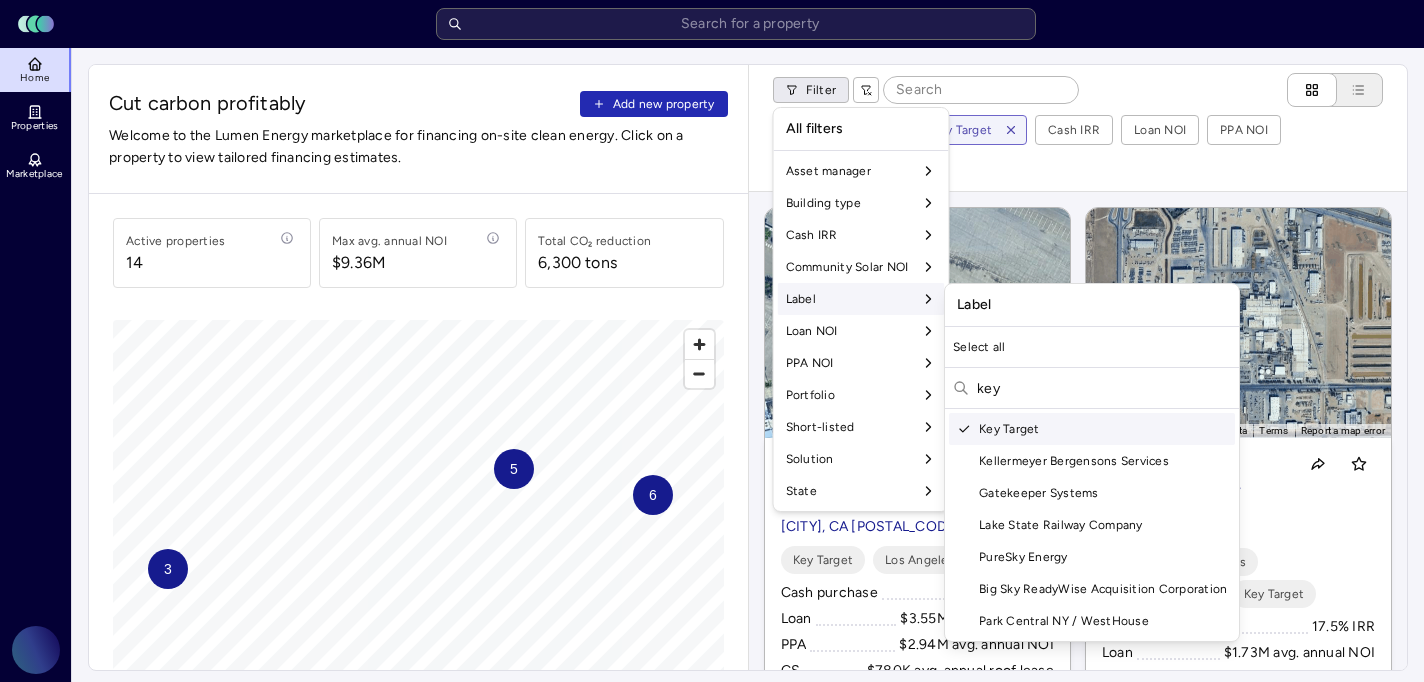 click on "Map Data Imagery ©2025 Airbus, Maxar Technologies Imagery ©2025 Airbus, Maxar Technologies 20 m  Click to toggle between metric and imperial units Terms Key Target Loan" at bounding box center [712, 844] 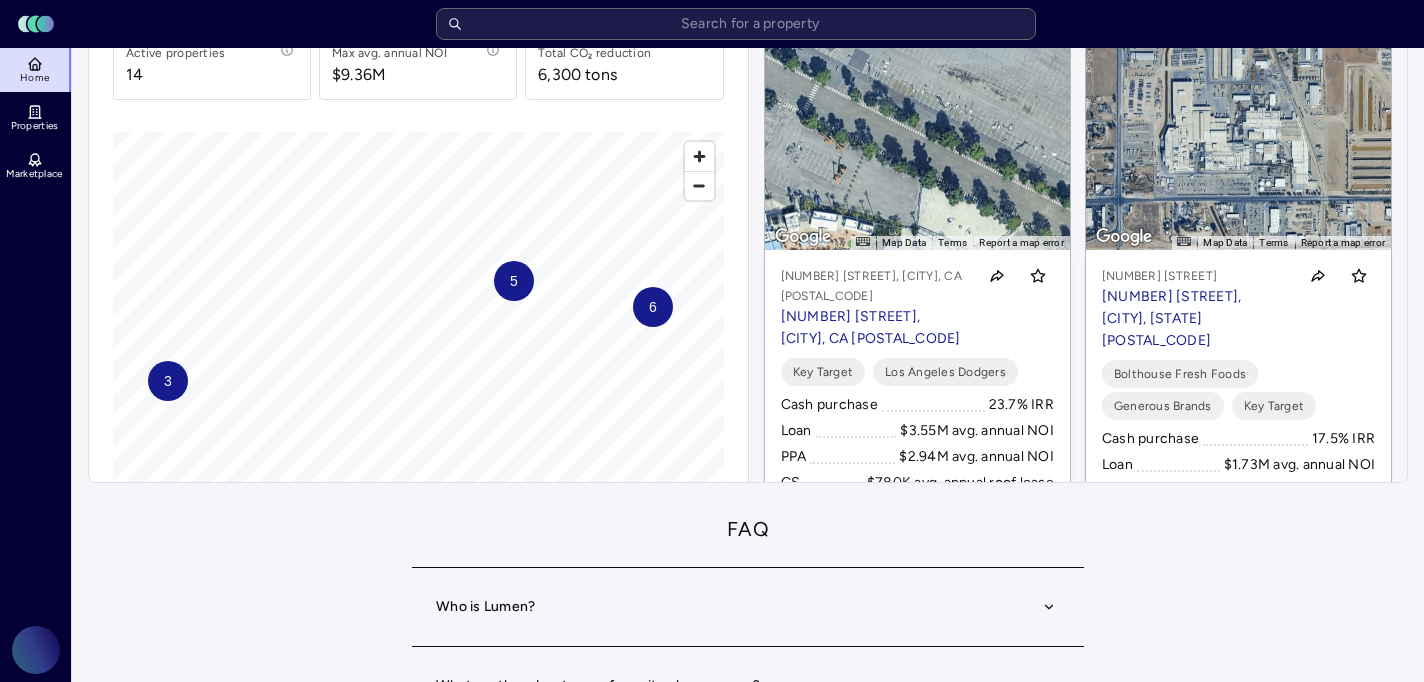 scroll, scrollTop: 0, scrollLeft: 0, axis: both 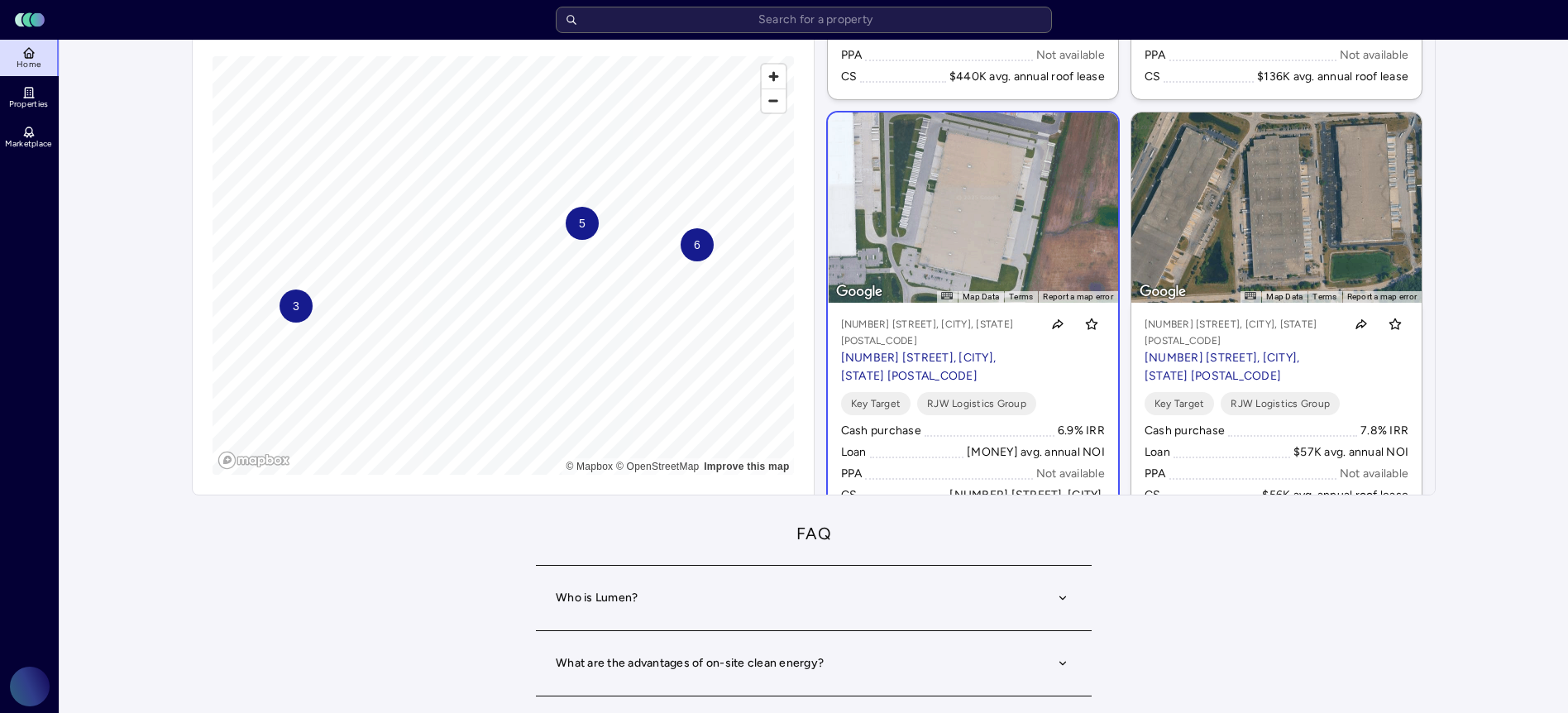 click on "RJW Logistics Group" at bounding box center [977, 404] 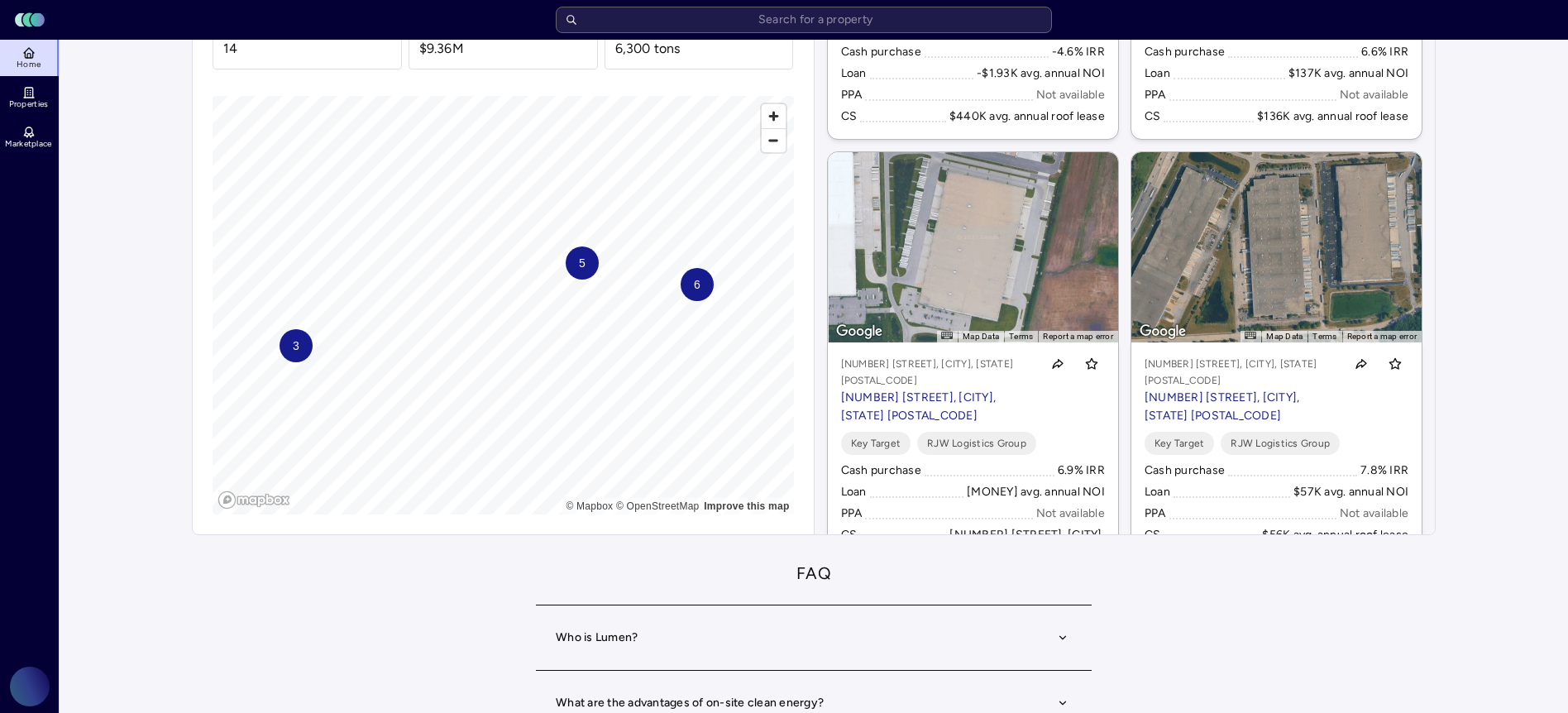 scroll, scrollTop: 153, scrollLeft: 0, axis: vertical 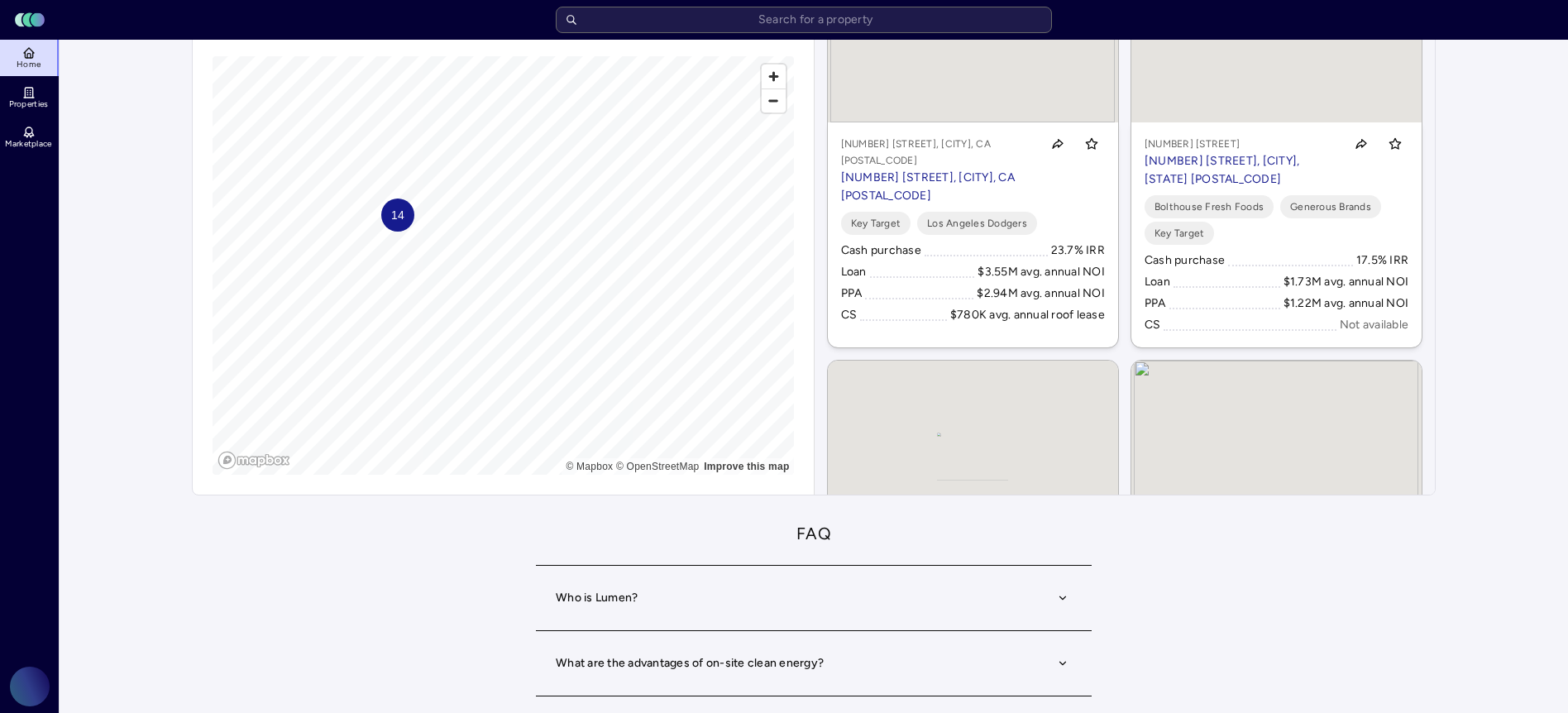 click on "Home" at bounding box center (28, 65) 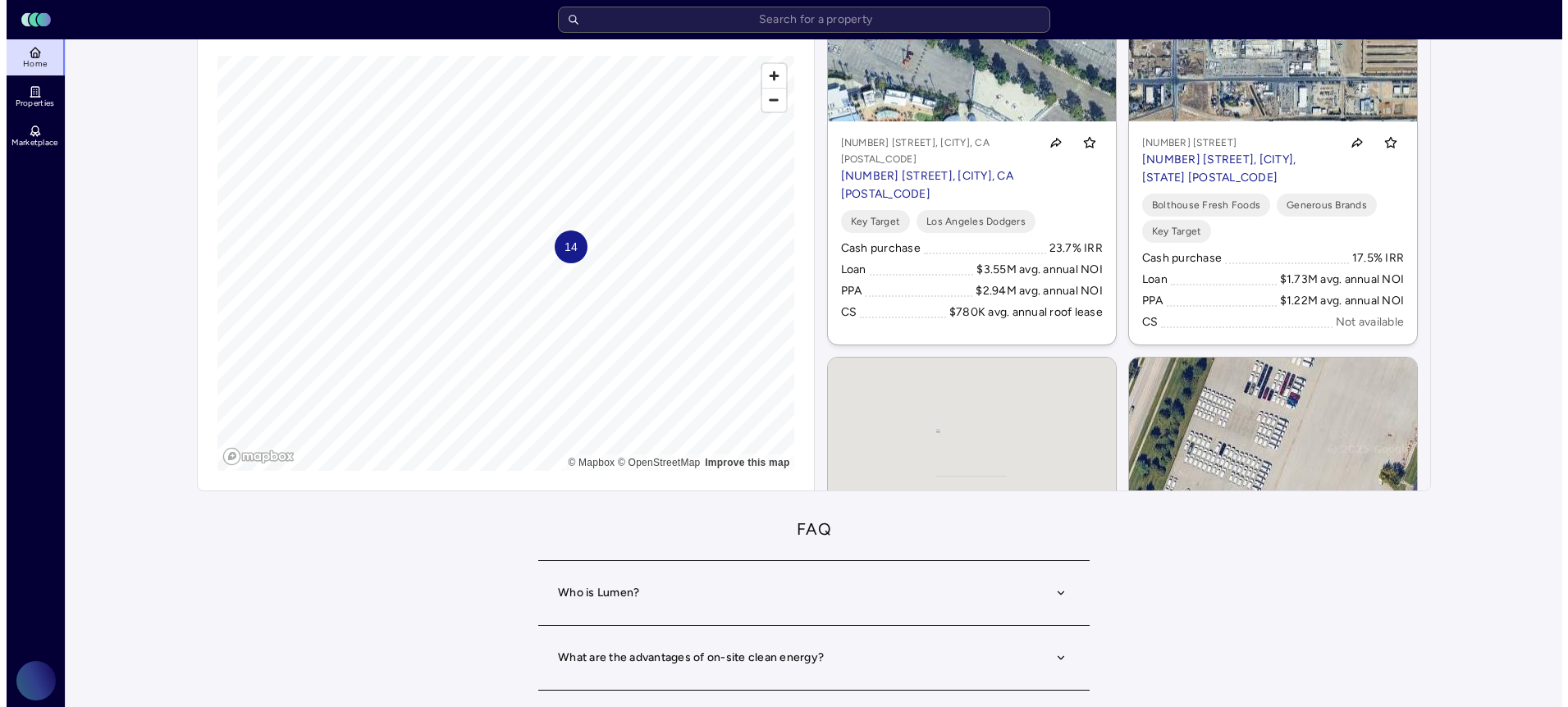scroll, scrollTop: 0, scrollLeft: 0, axis: both 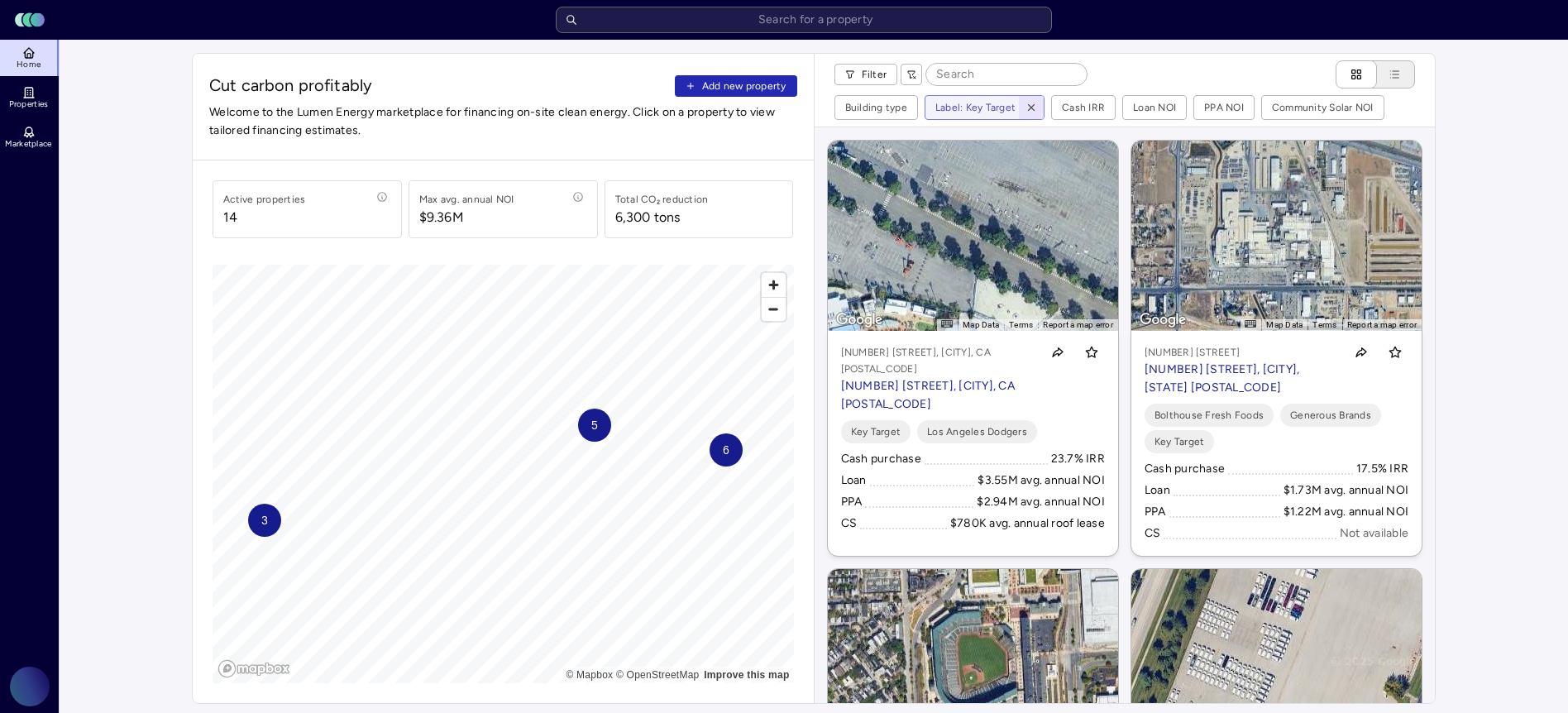 click 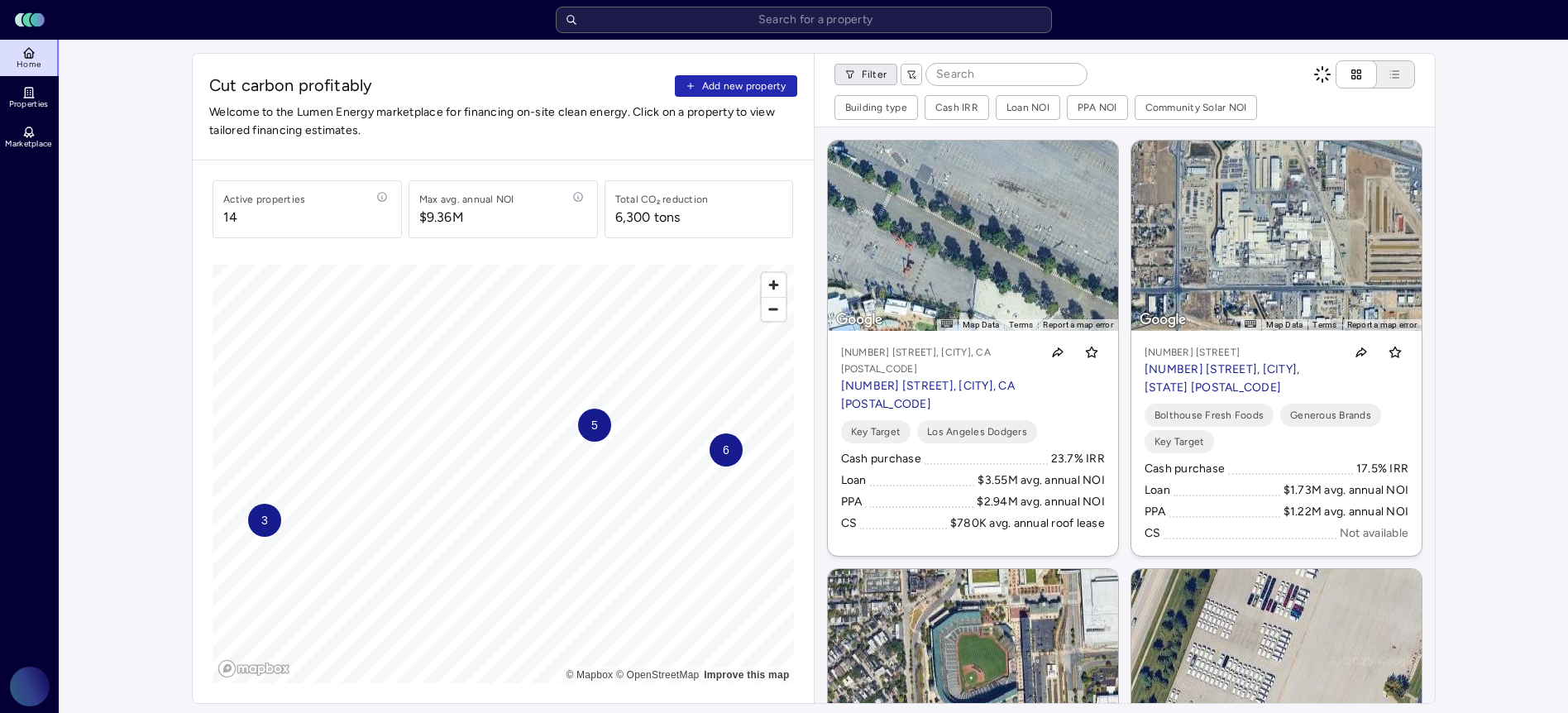 click on "[NAME]" at bounding box center (784, 773) 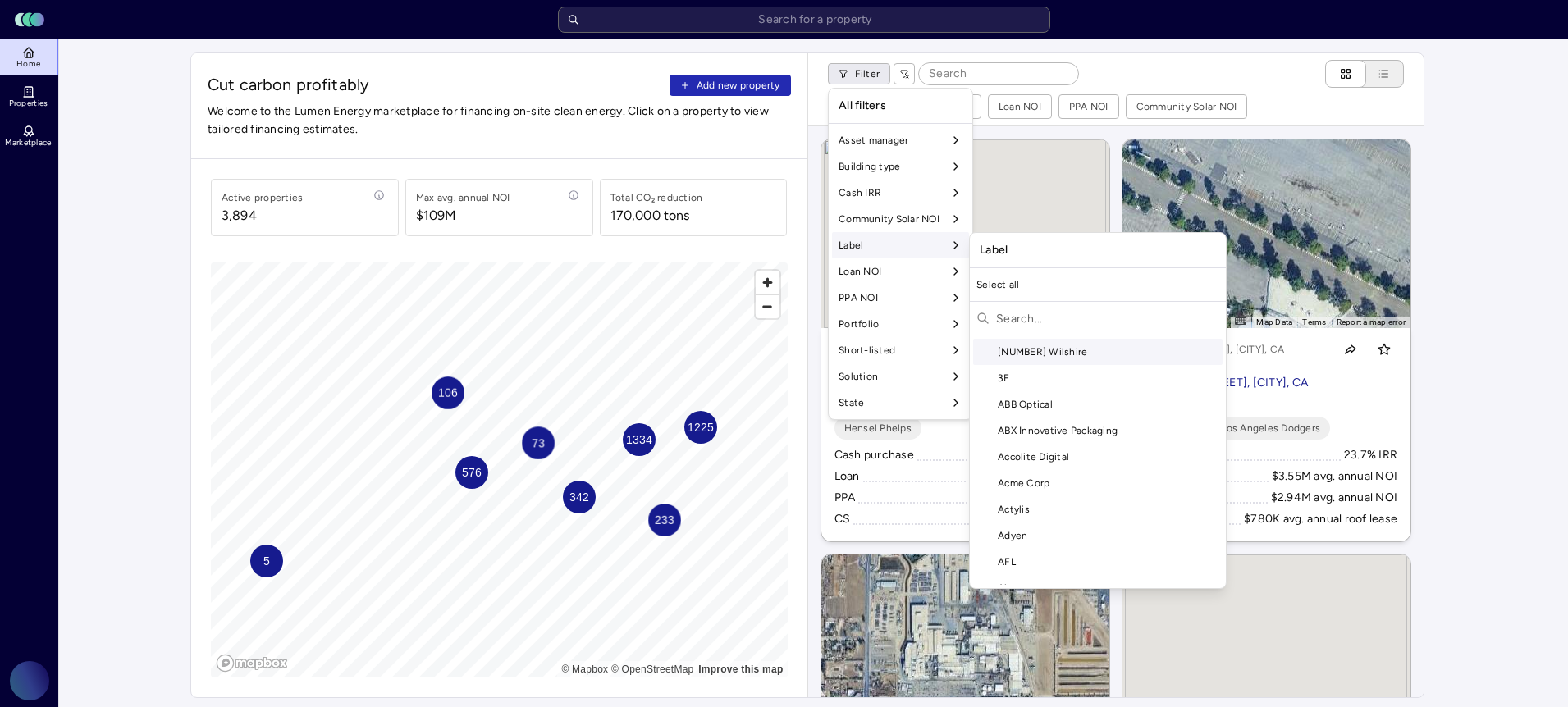 click at bounding box center (1108, 318) 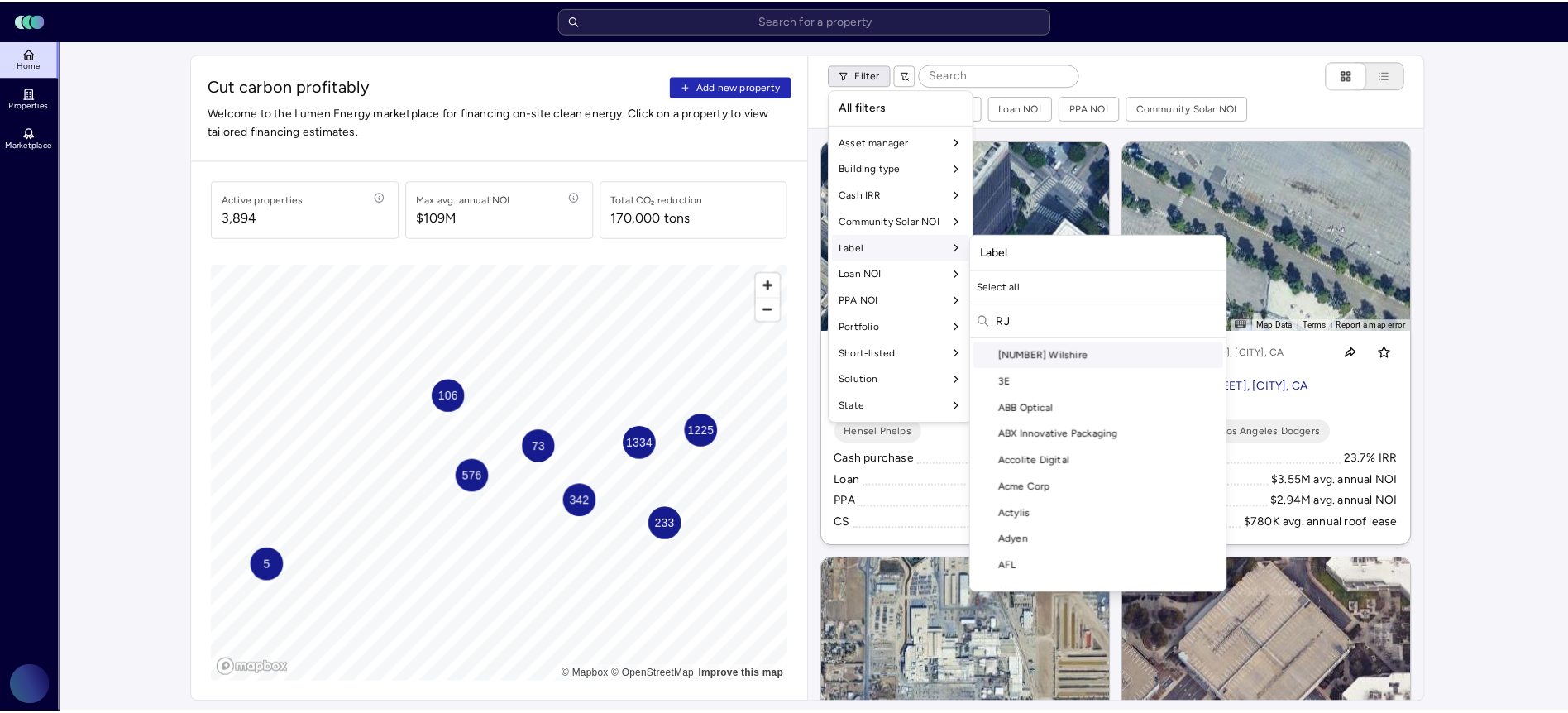 scroll, scrollTop: 0, scrollLeft: 0, axis: both 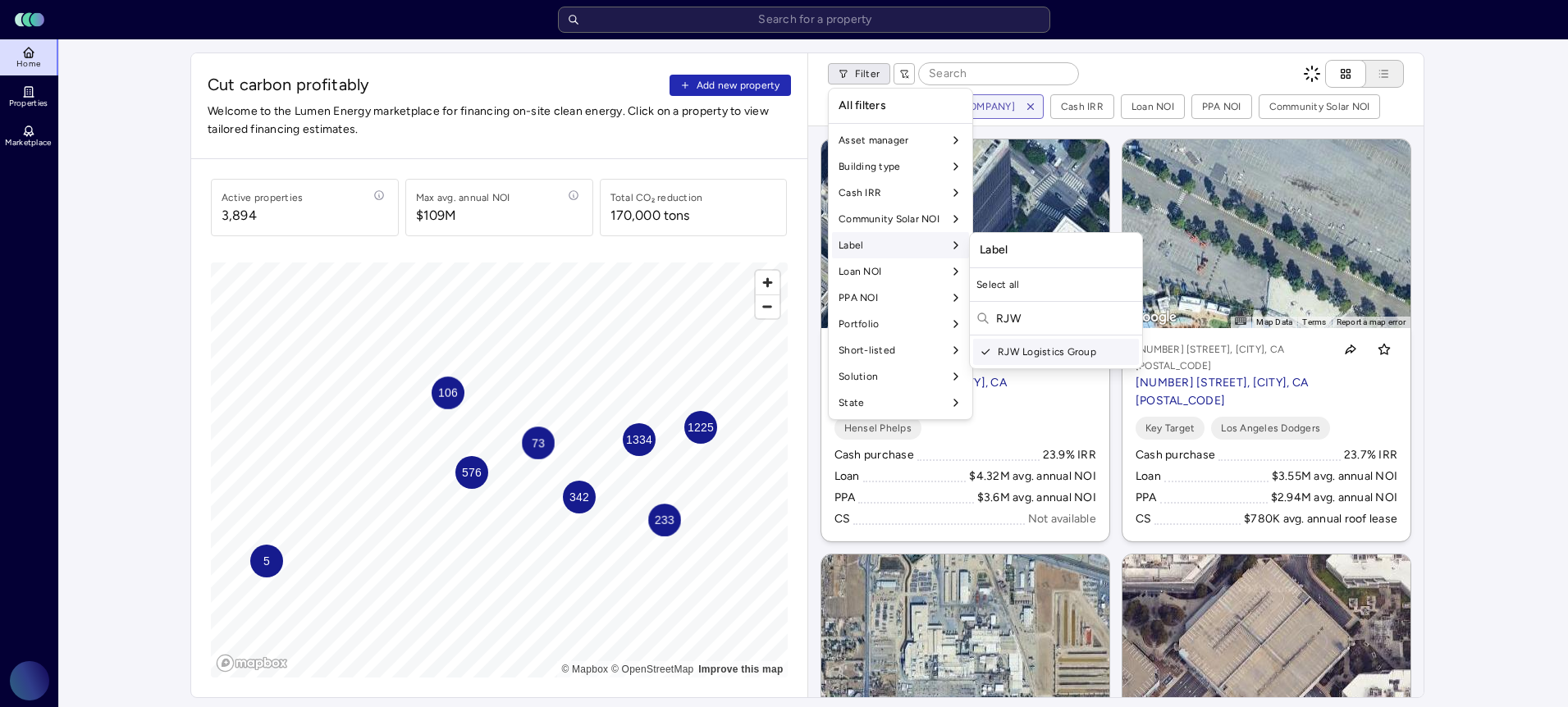 type on "RJW" 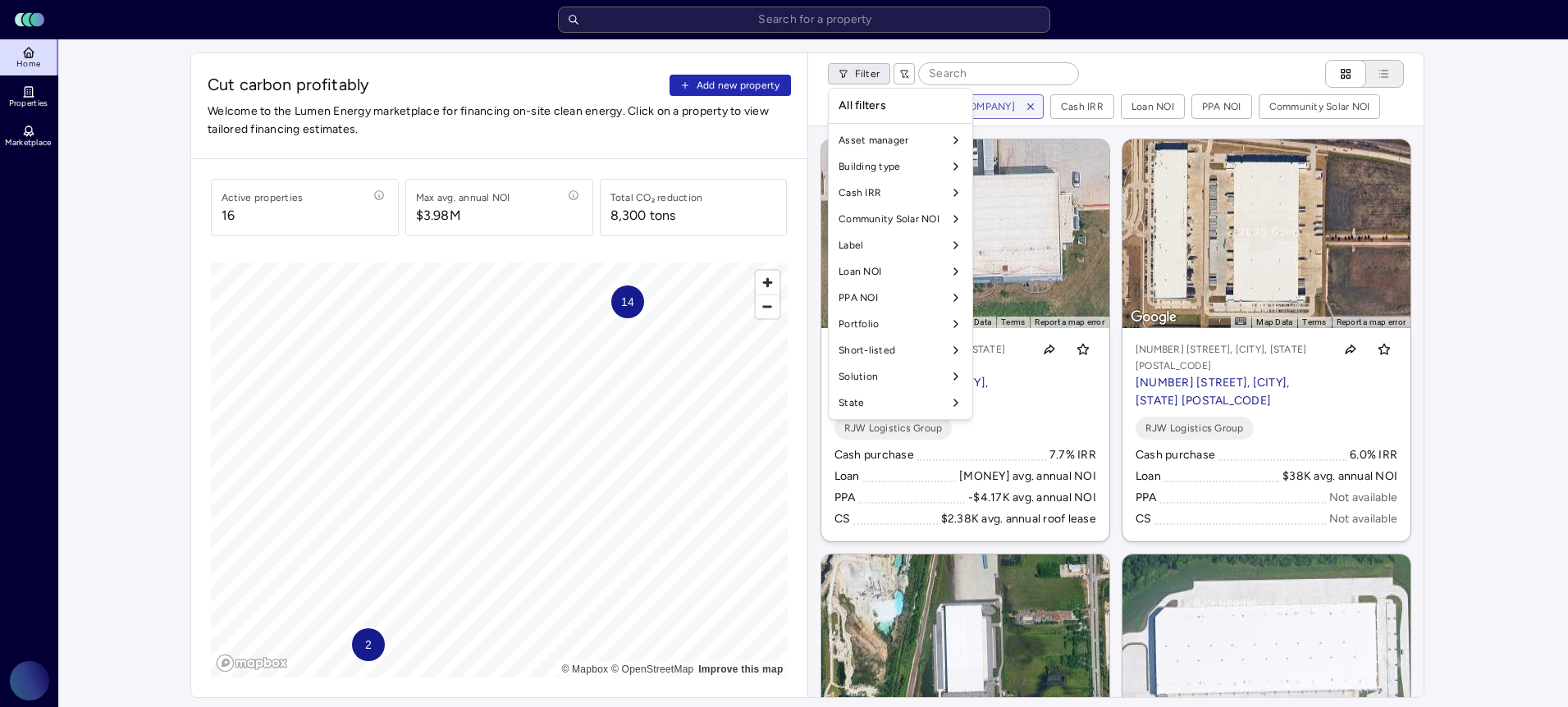 click on "[NUMBER] [STREET], [CITY], IL [POSTAL_CODE]" at bounding box center [784, 766] 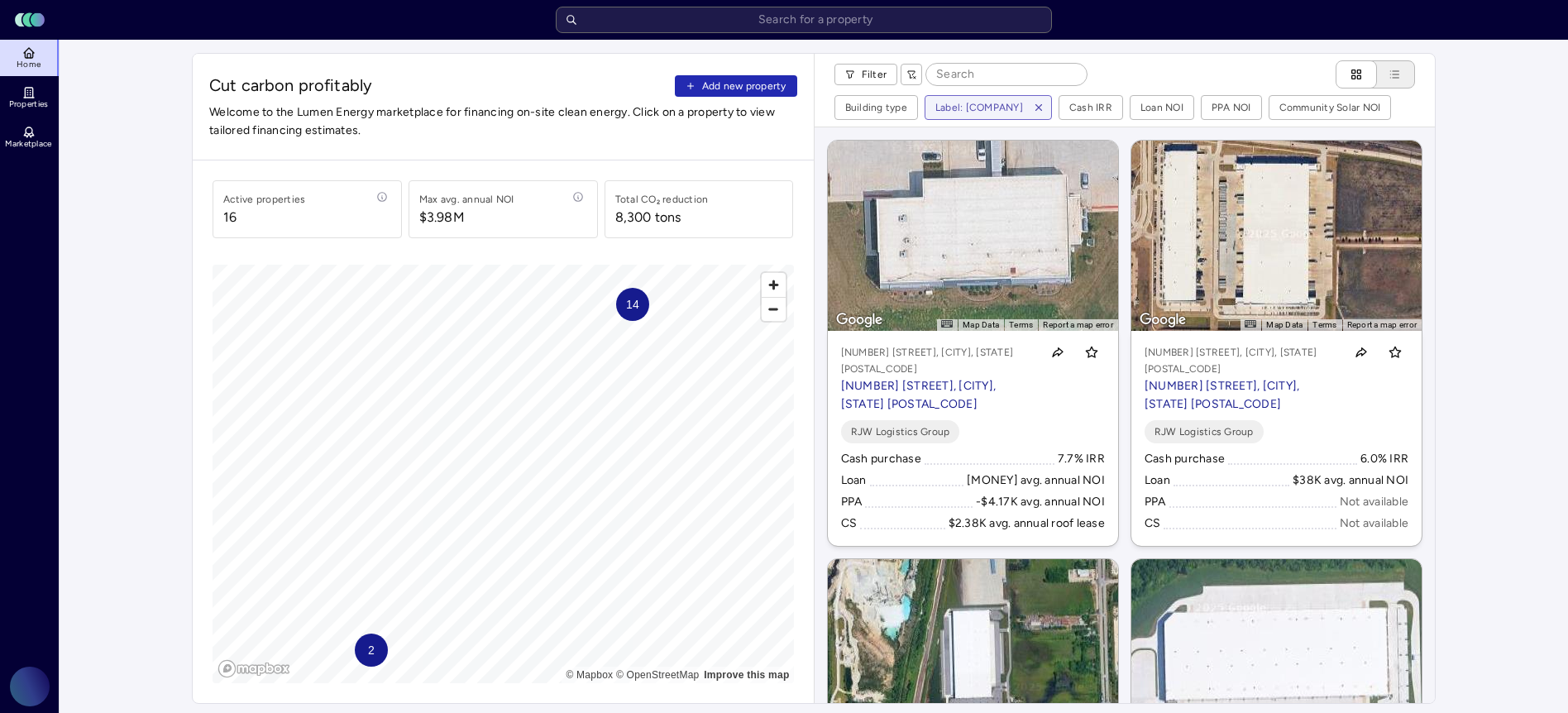 click on "14" at bounding box center (633, 304) 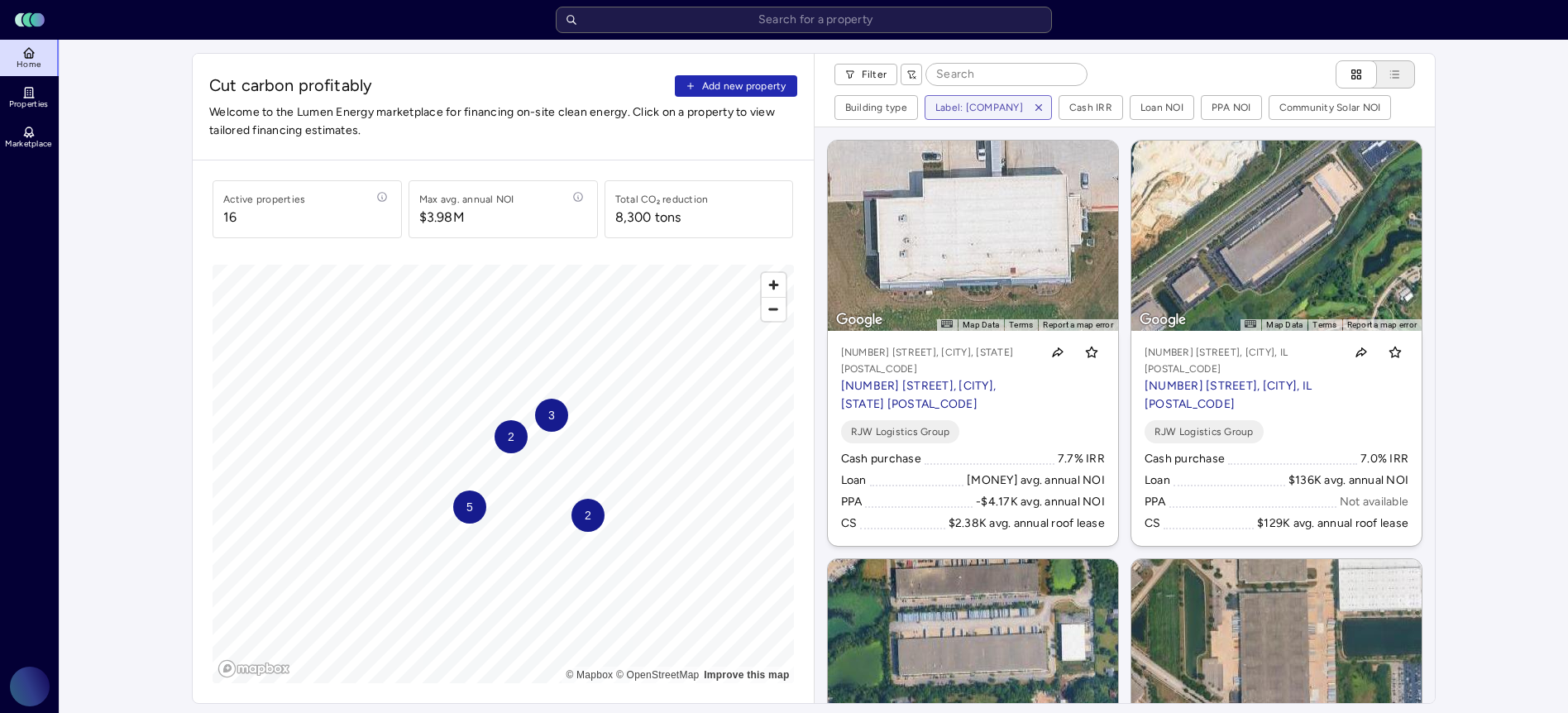 click on "5" at bounding box center (470, 507) 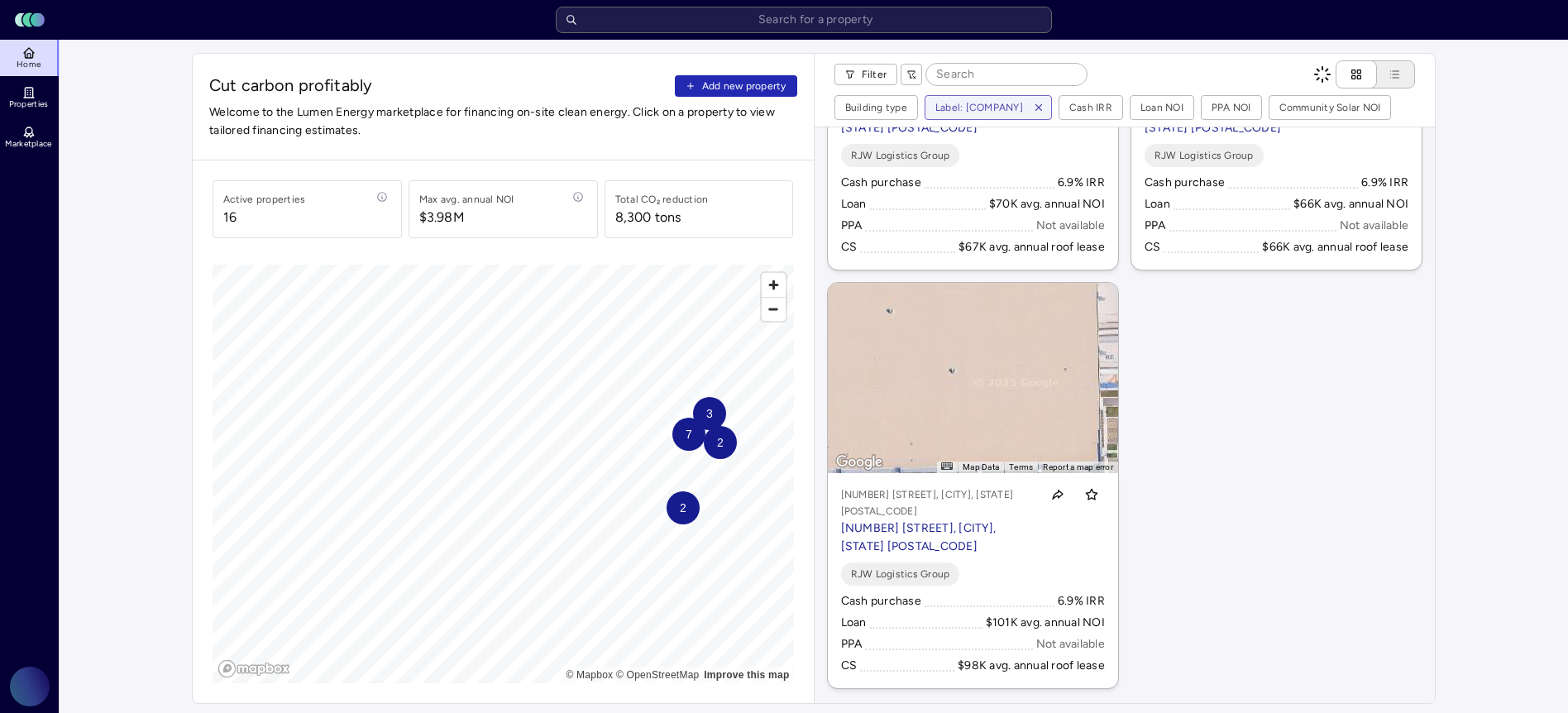 scroll, scrollTop: 1525, scrollLeft: 0, axis: vertical 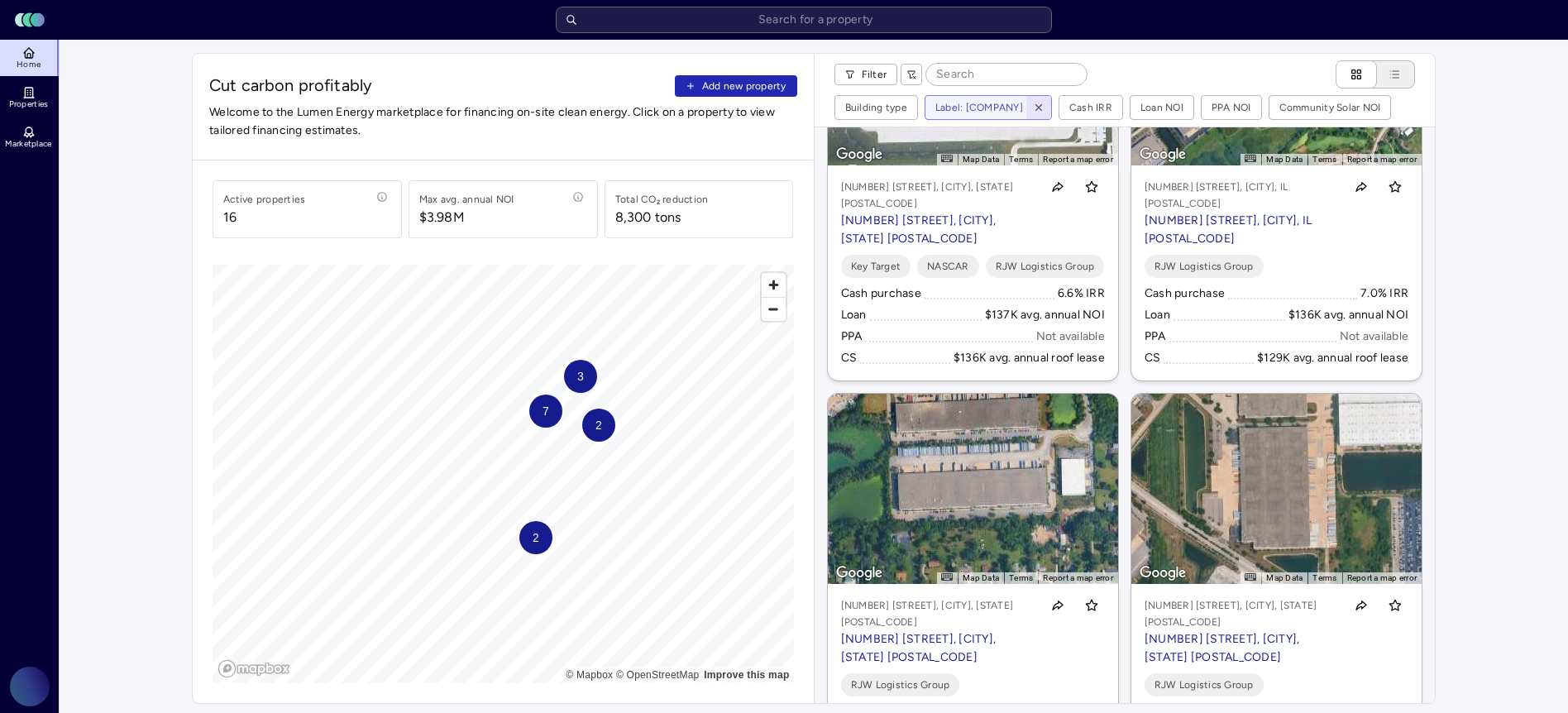 click 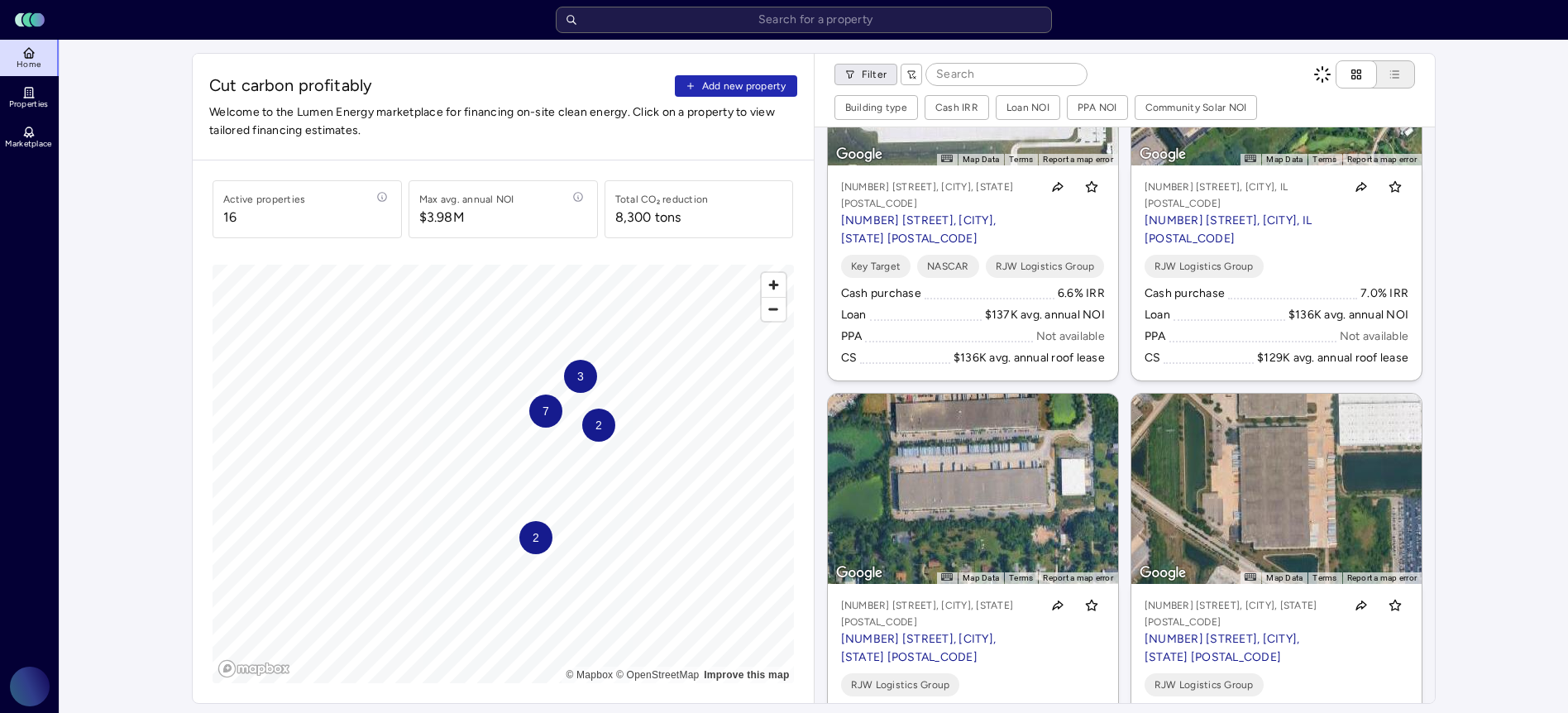 click on "[NUMBER] [STREET], [CITY], IL [POSTAL_CODE]" at bounding box center [784, 773] 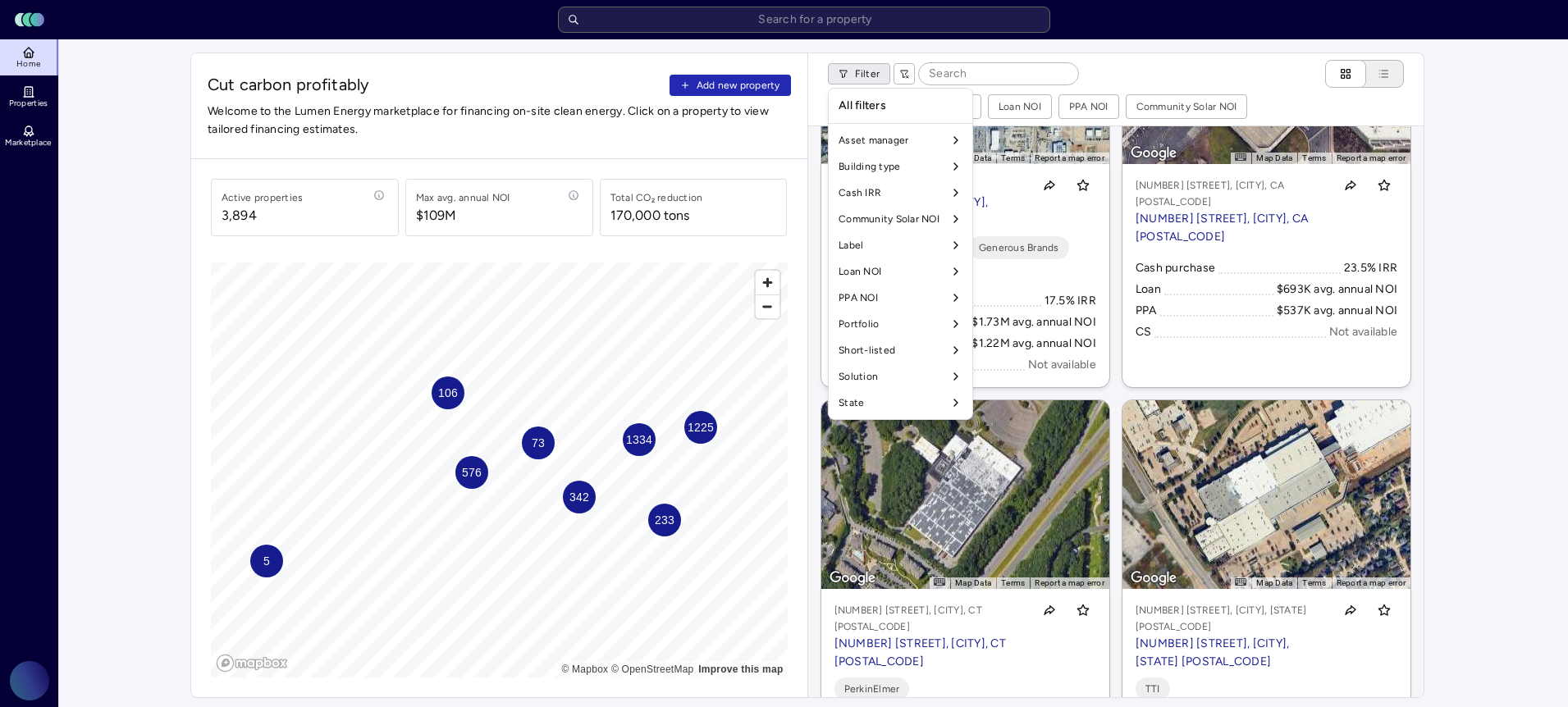 click on "[NAME]" at bounding box center [784, 766] 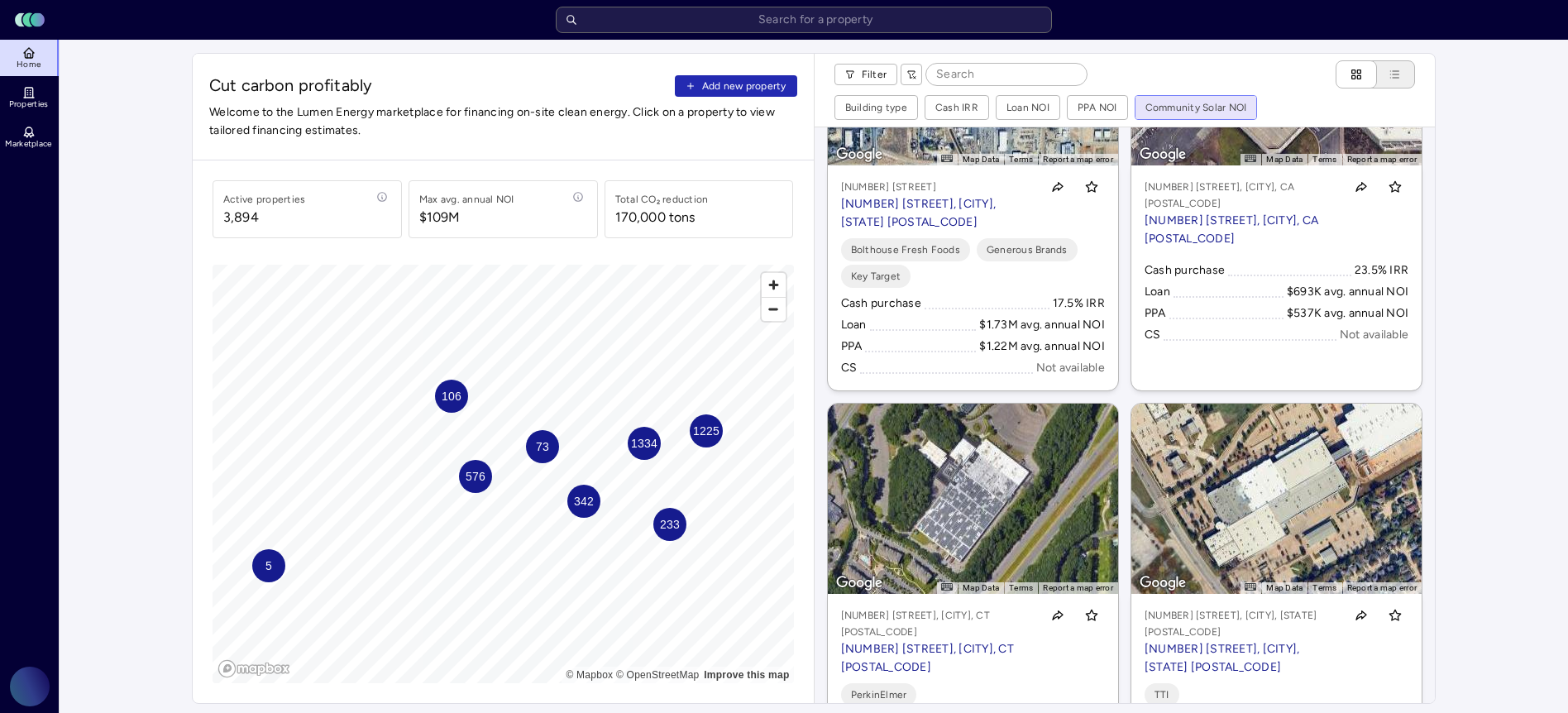 click on "[NAME]" at bounding box center [784, 773] 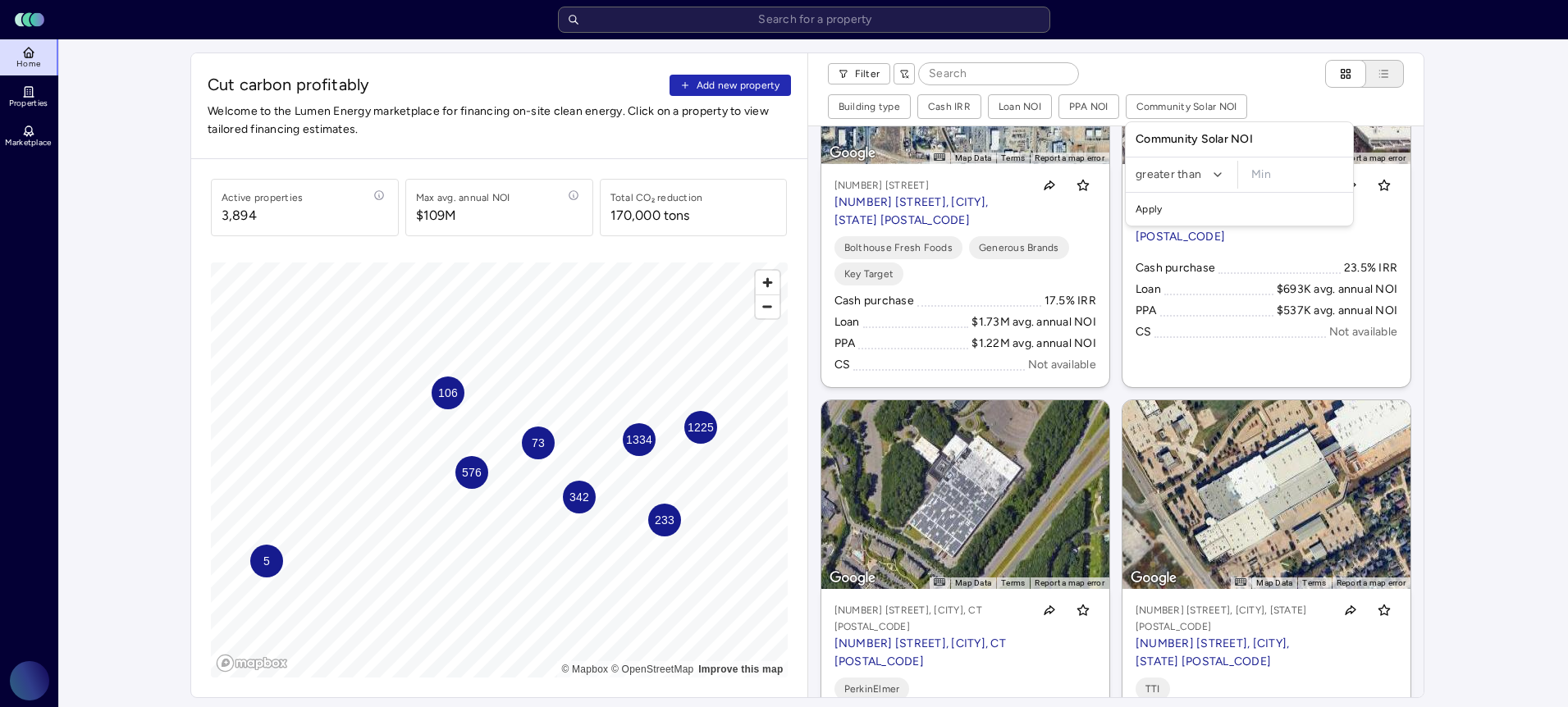 click at bounding box center (1297, 175) 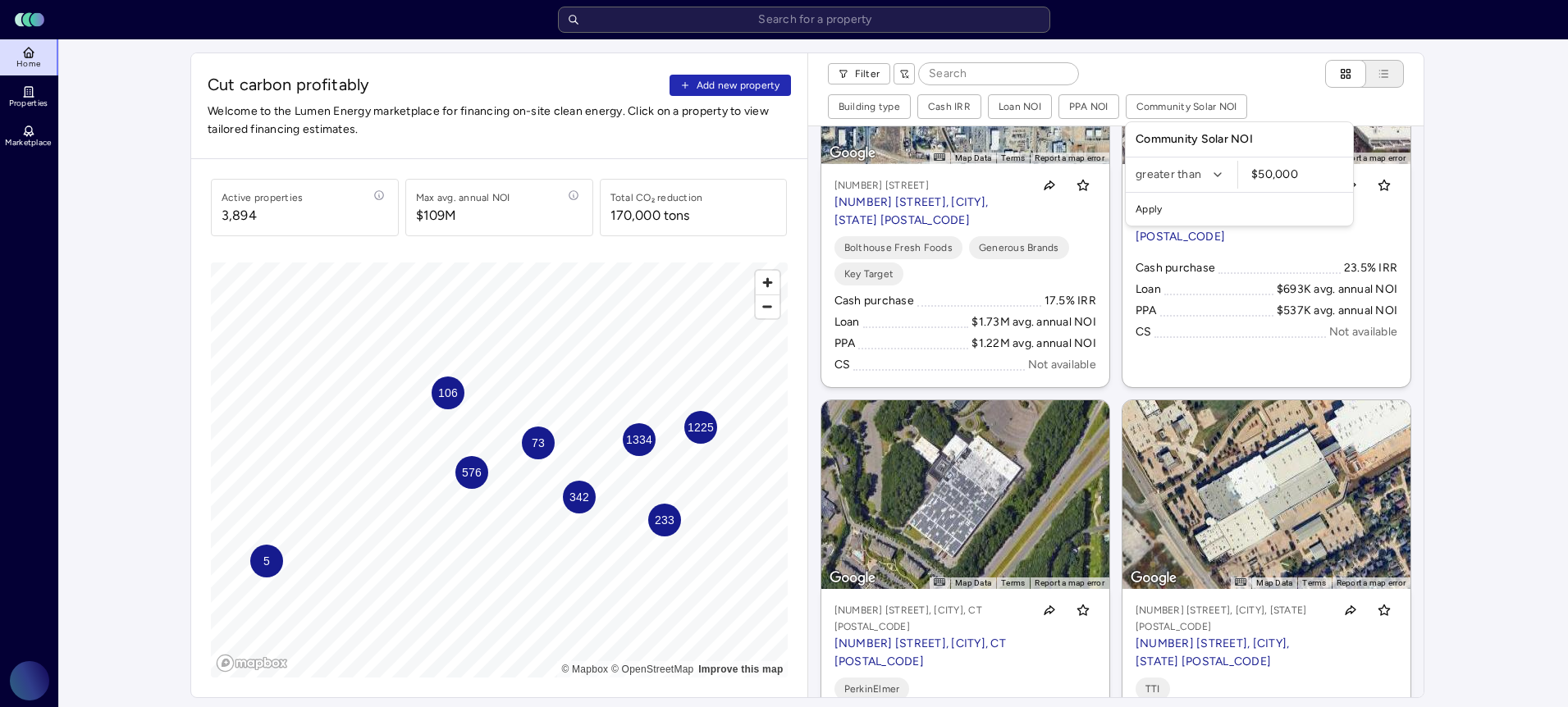 type on "$50,000" 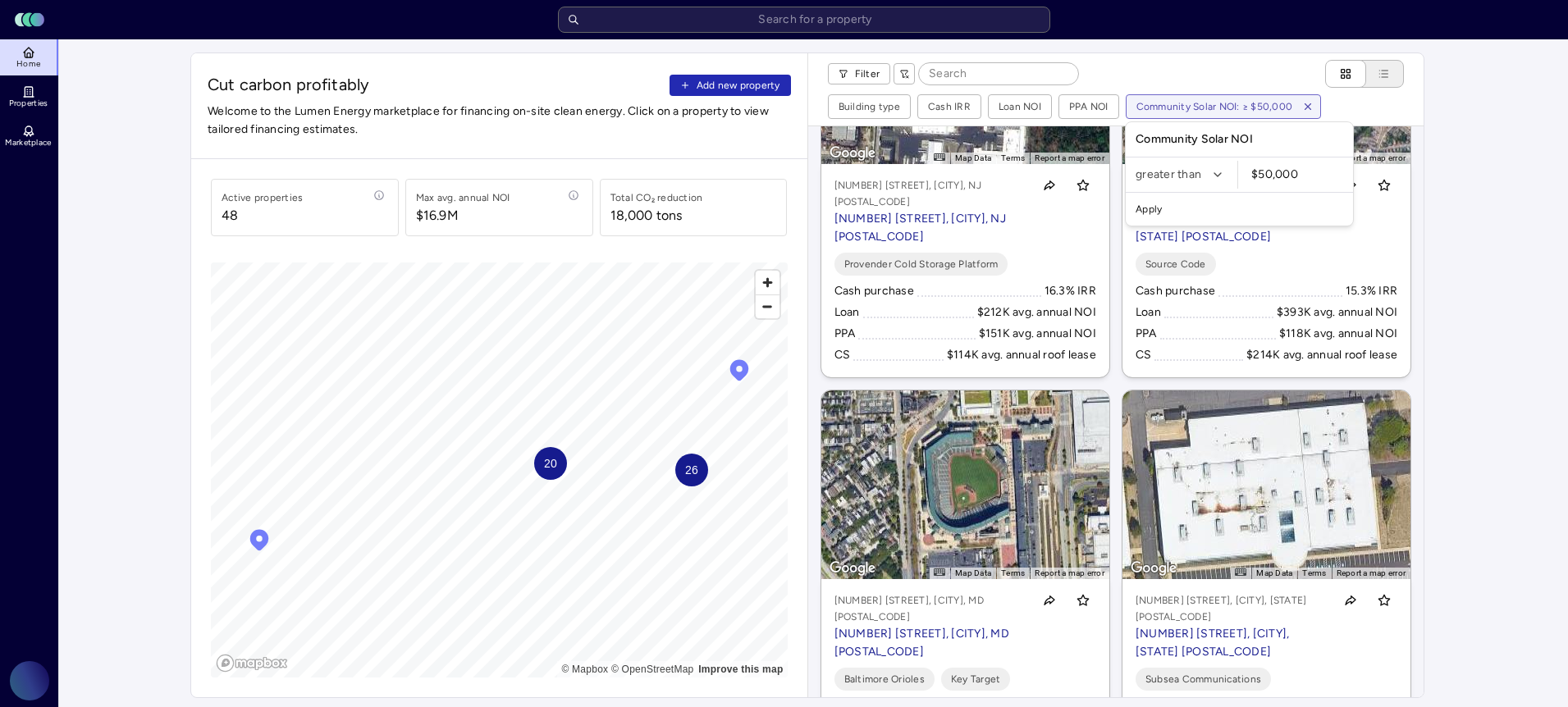 click on "[NUMBER] [STREET], [CITY], [STATE] [POSTAL_CODE]" at bounding box center (784, 766) 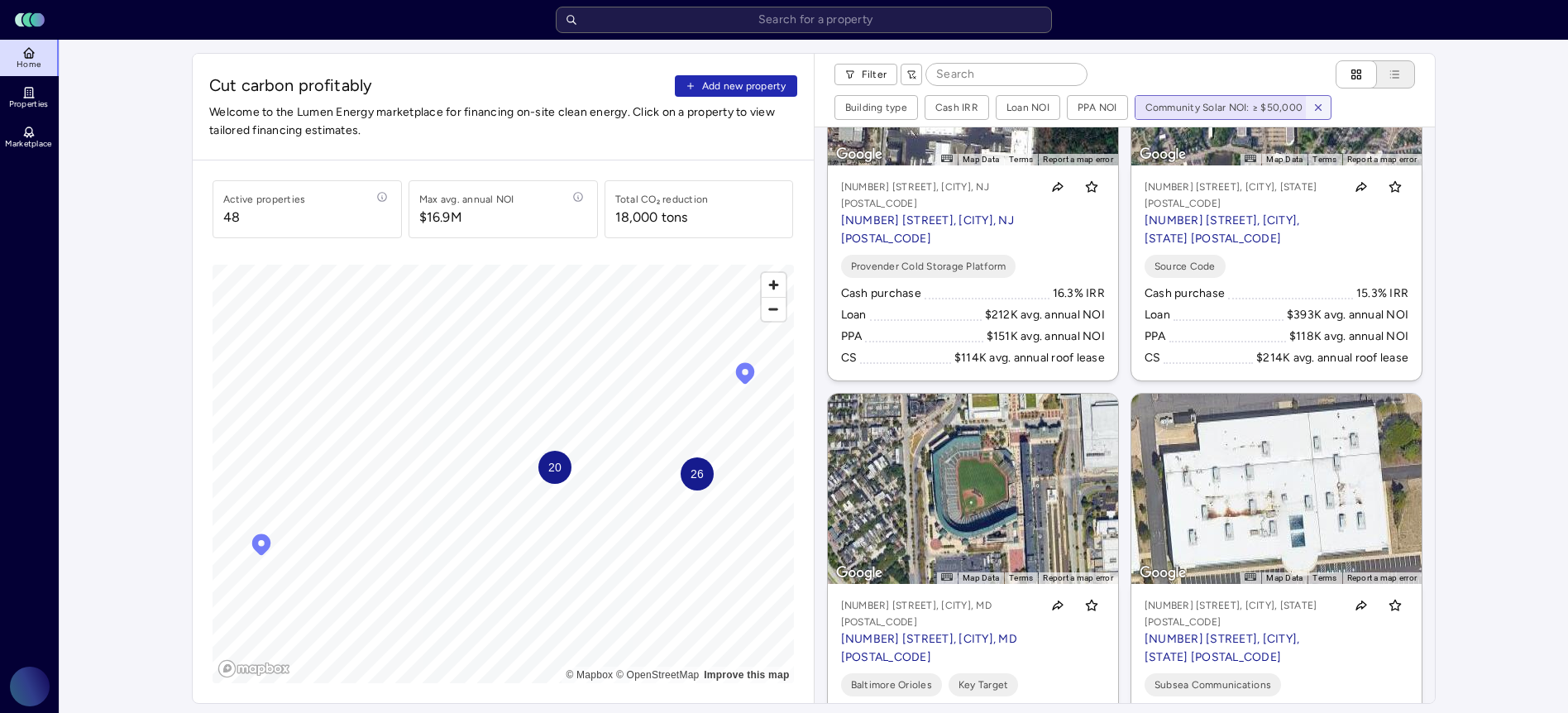 click on "20" at bounding box center (555, 467) 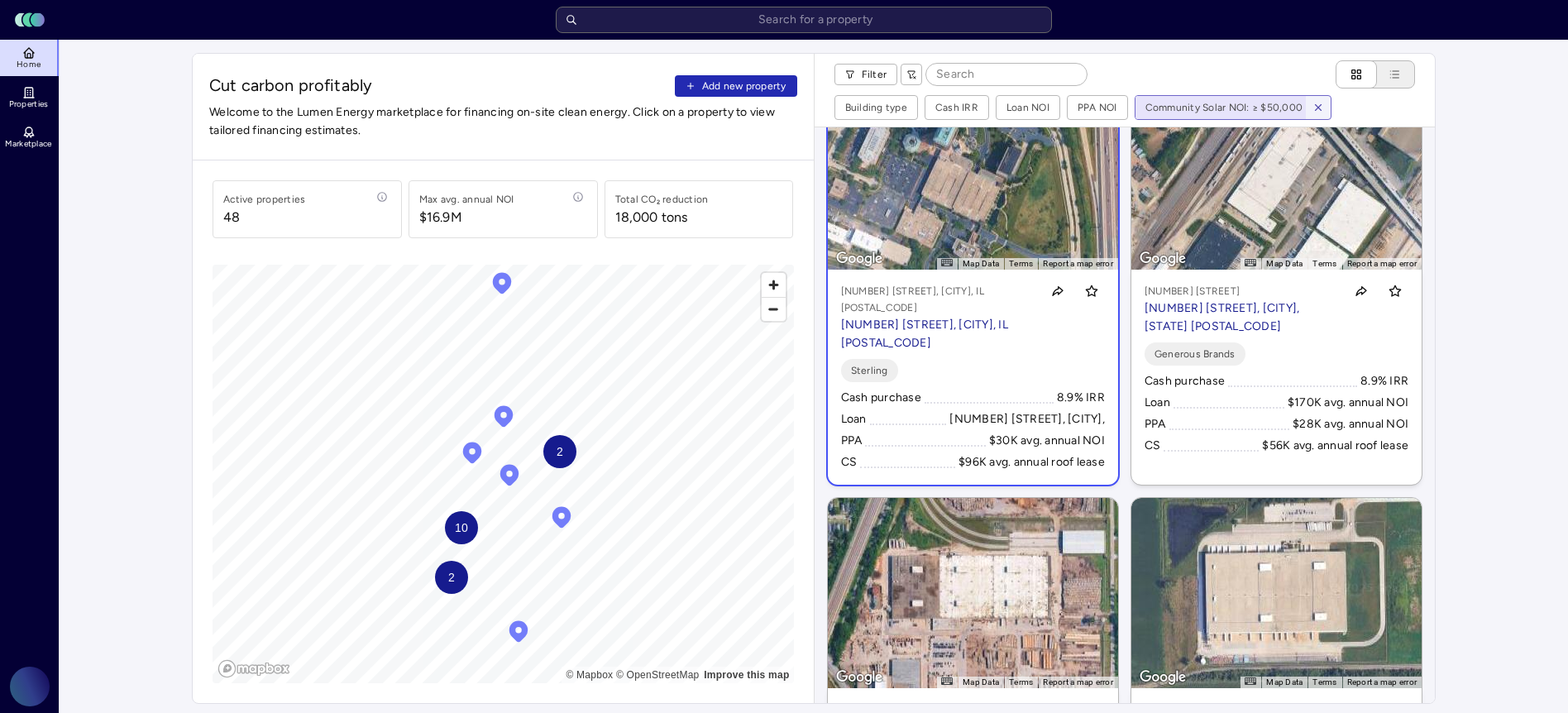 scroll, scrollTop: 0, scrollLeft: 0, axis: both 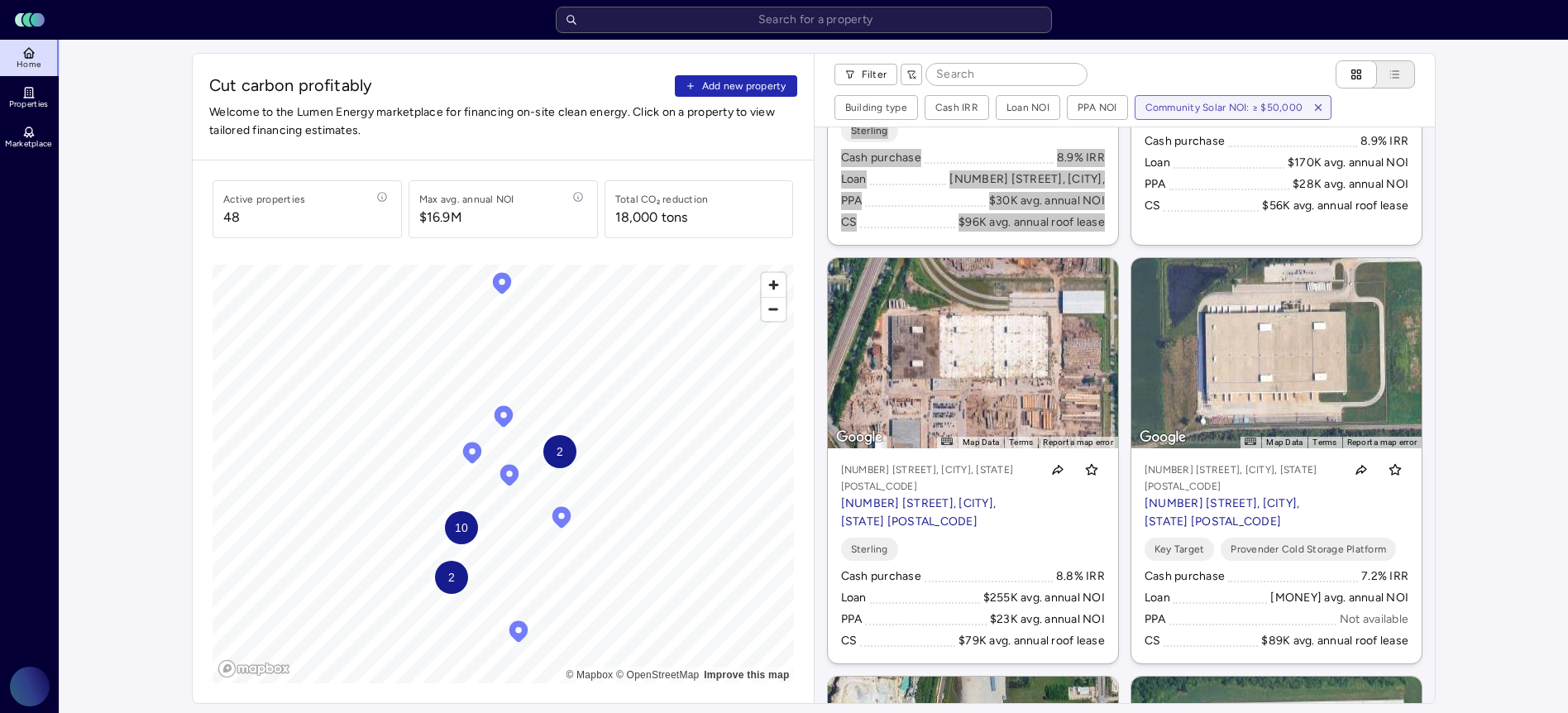 drag, startPoint x: 922, startPoint y: 389, endPoint x: 1317, endPoint y: 1, distance: 553.68673 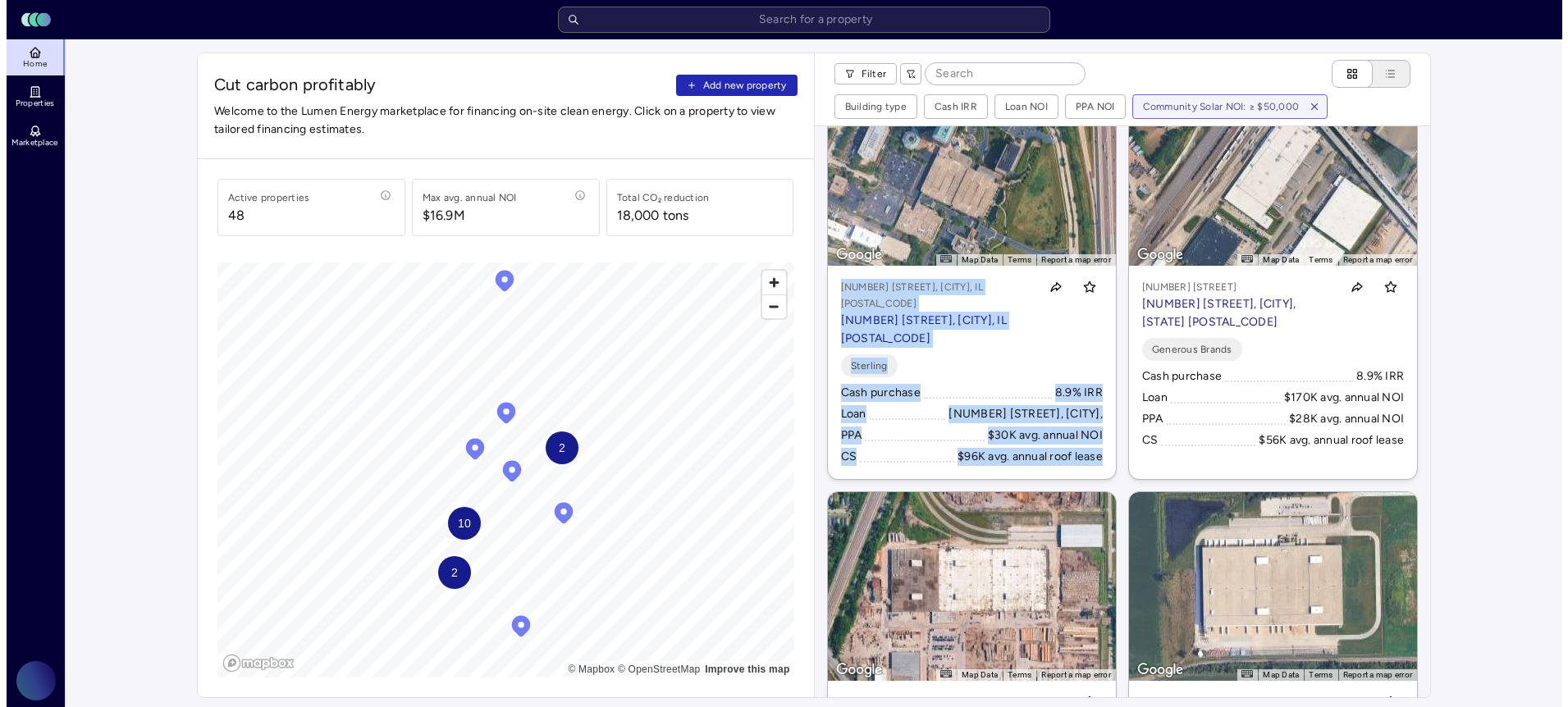scroll, scrollTop: 0, scrollLeft: 0, axis: both 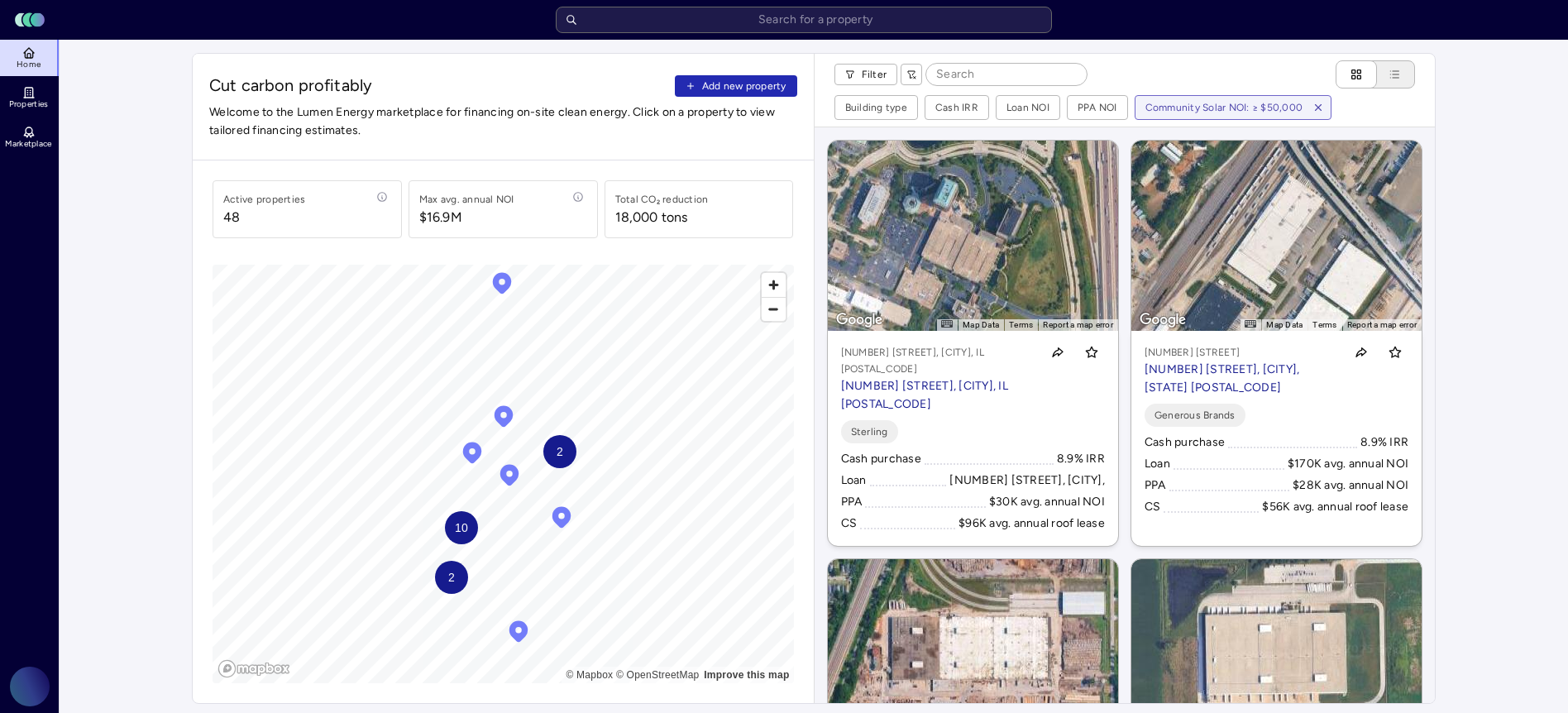 click on "[NUMBER] [STREET], [CITY], IL [POSTAL_CODE]" at bounding box center (1125, 415) 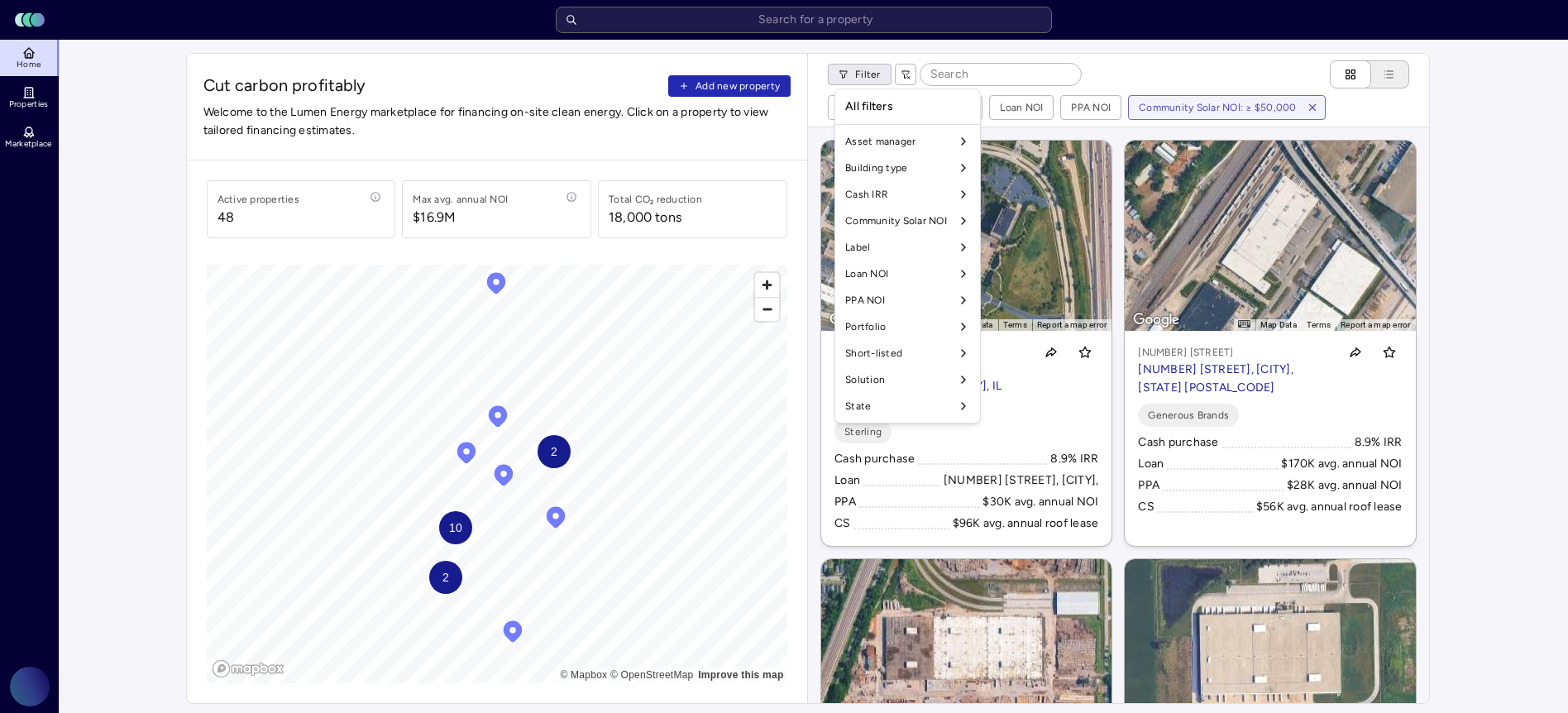 click on "[NAME]" at bounding box center (784, 773) 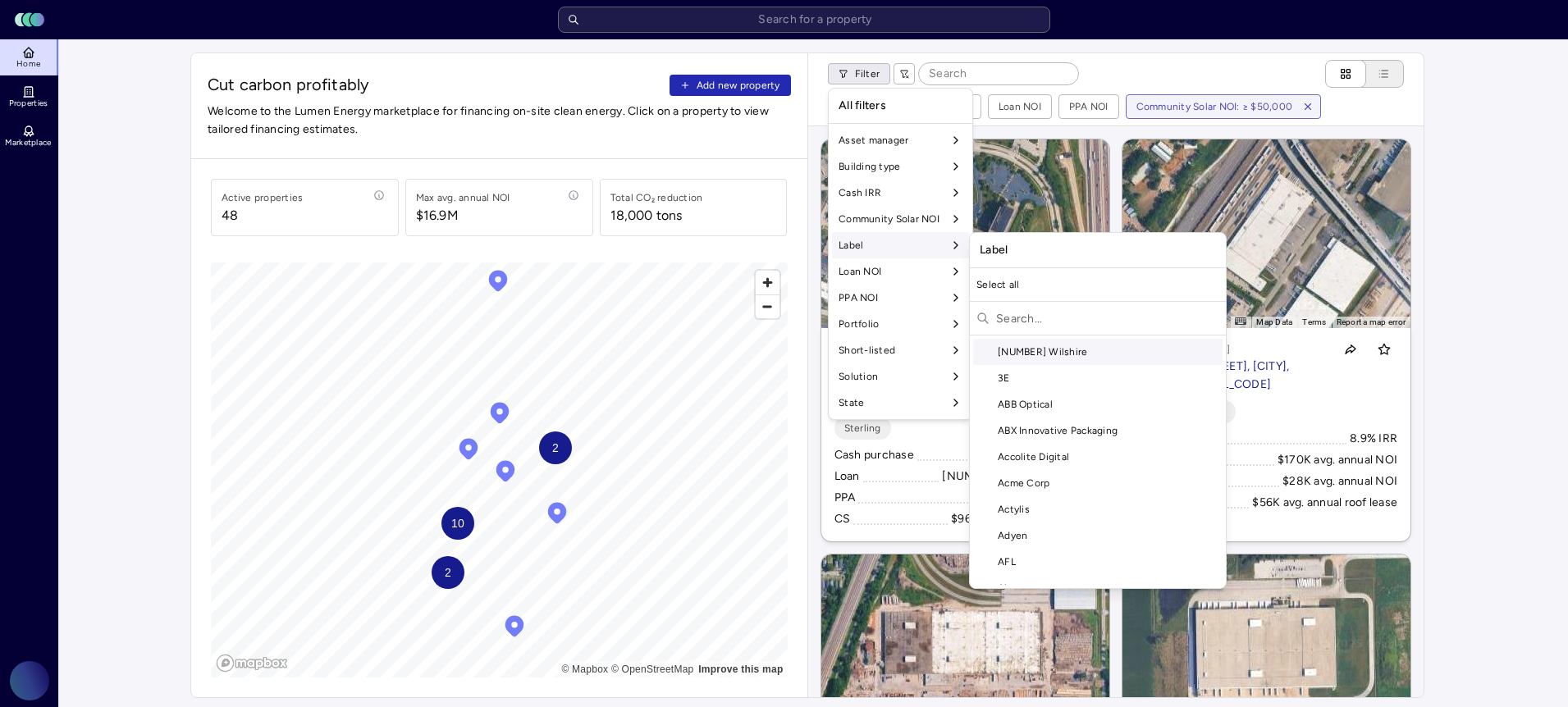 click at bounding box center [1108, 318] 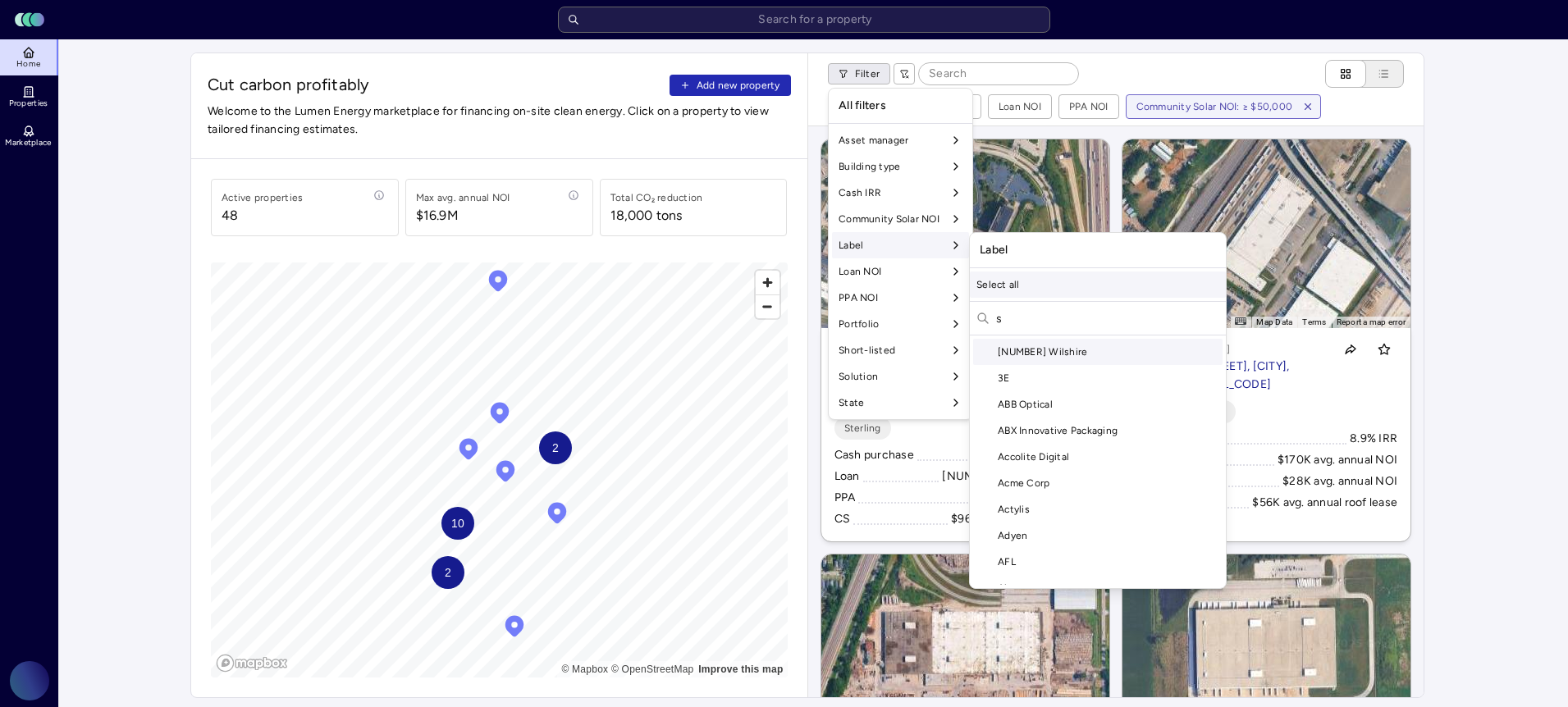 scroll, scrollTop: 2457, scrollLeft: 0, axis: vertical 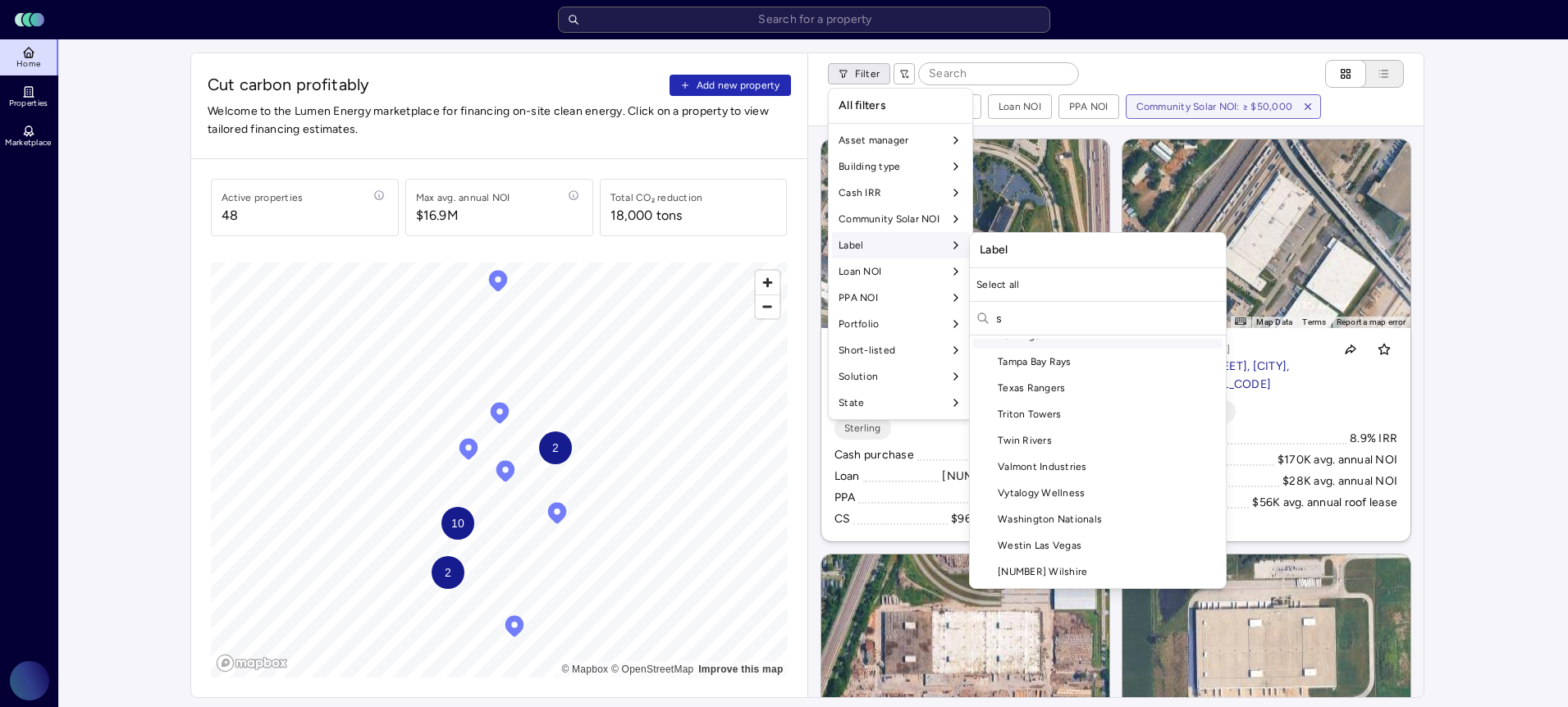 click on "s" at bounding box center (1108, 318) 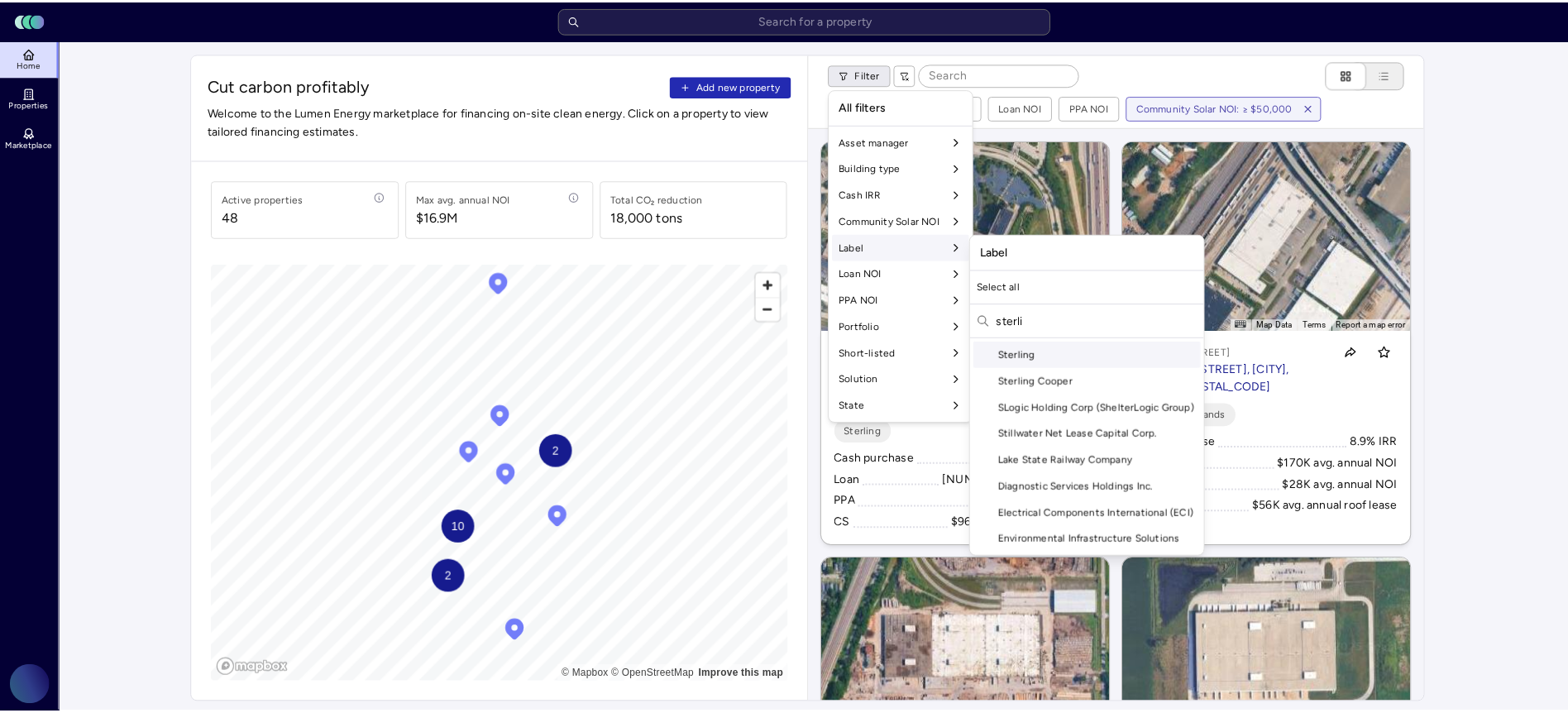 scroll, scrollTop: 0, scrollLeft: 0, axis: both 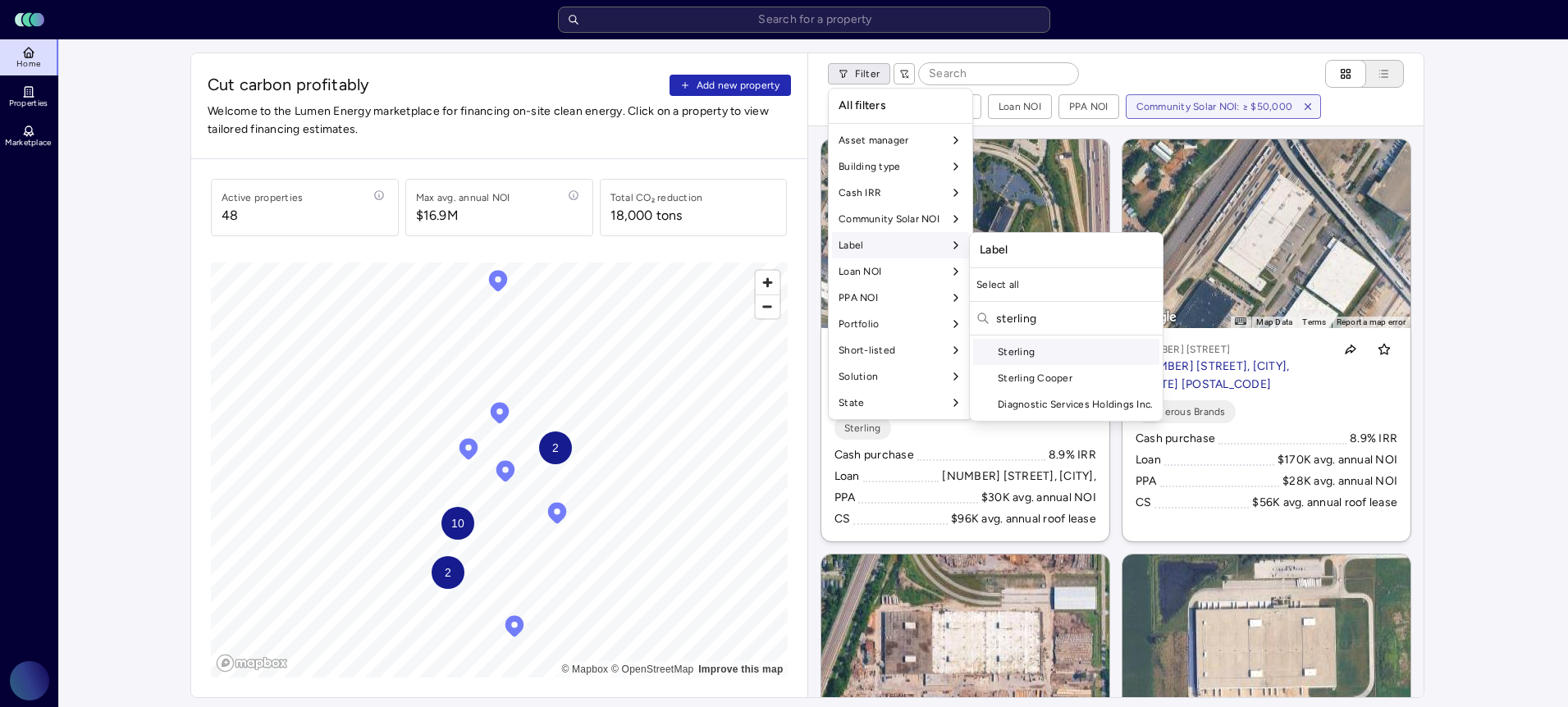 type on "sterling" 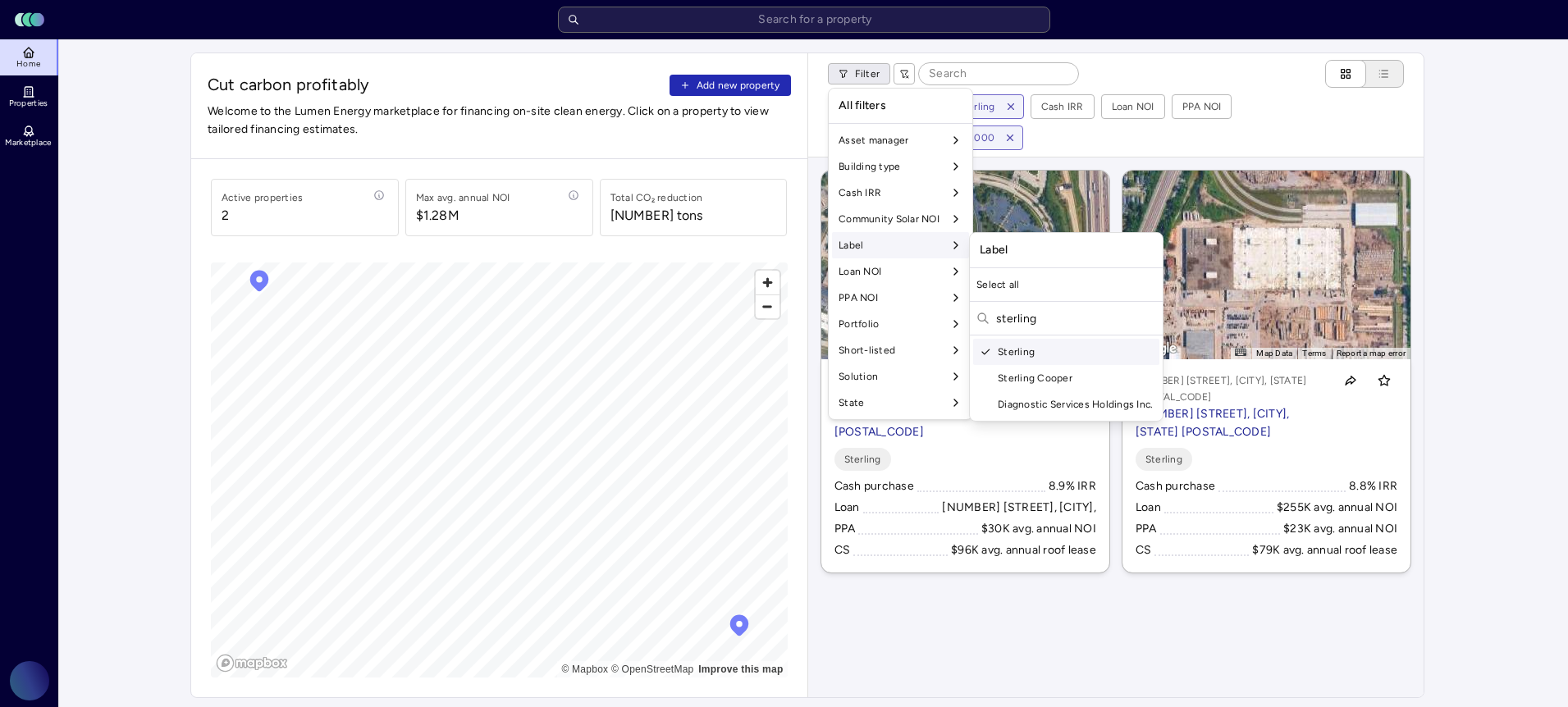 click on "[NAME]" at bounding box center [784, 766] 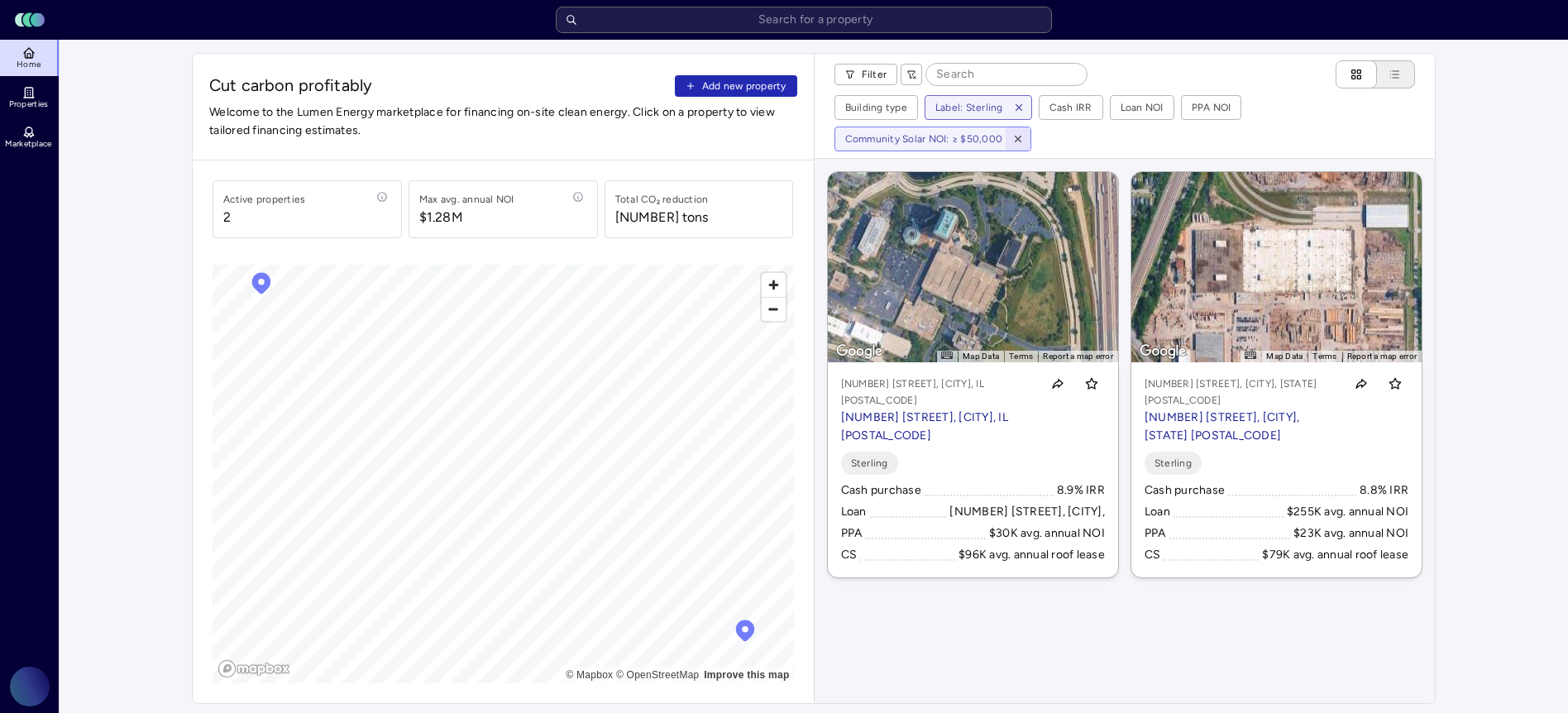 click 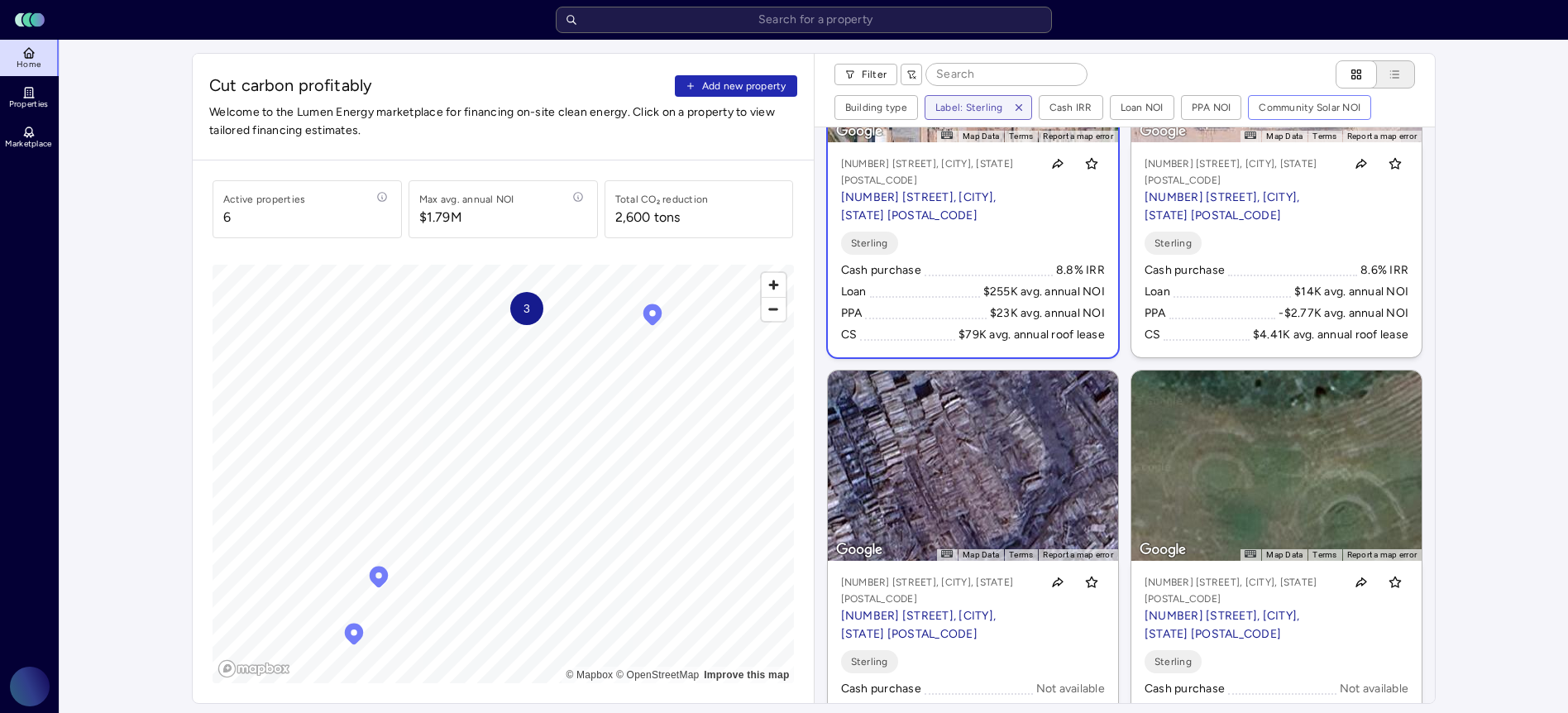 scroll, scrollTop: 610, scrollLeft: 0, axis: vertical 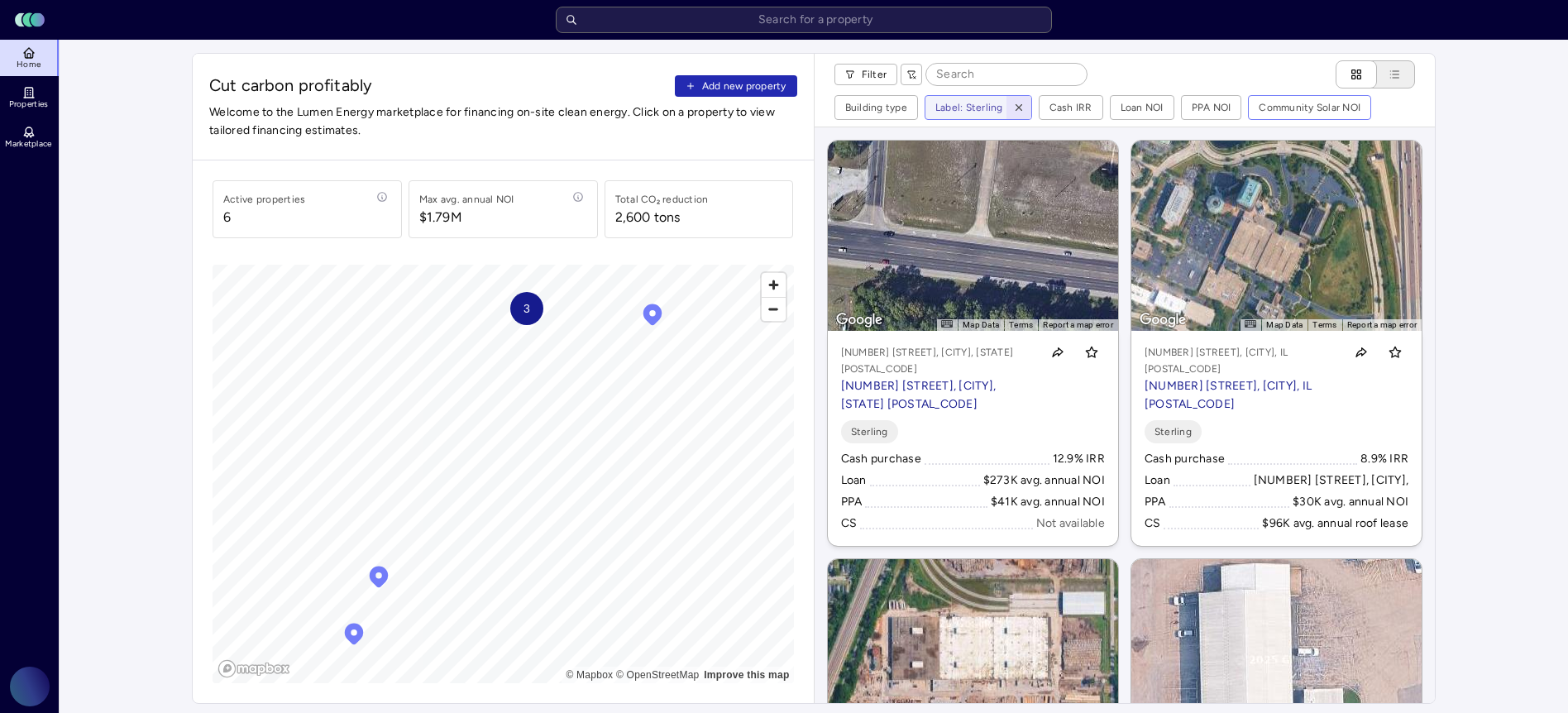 click 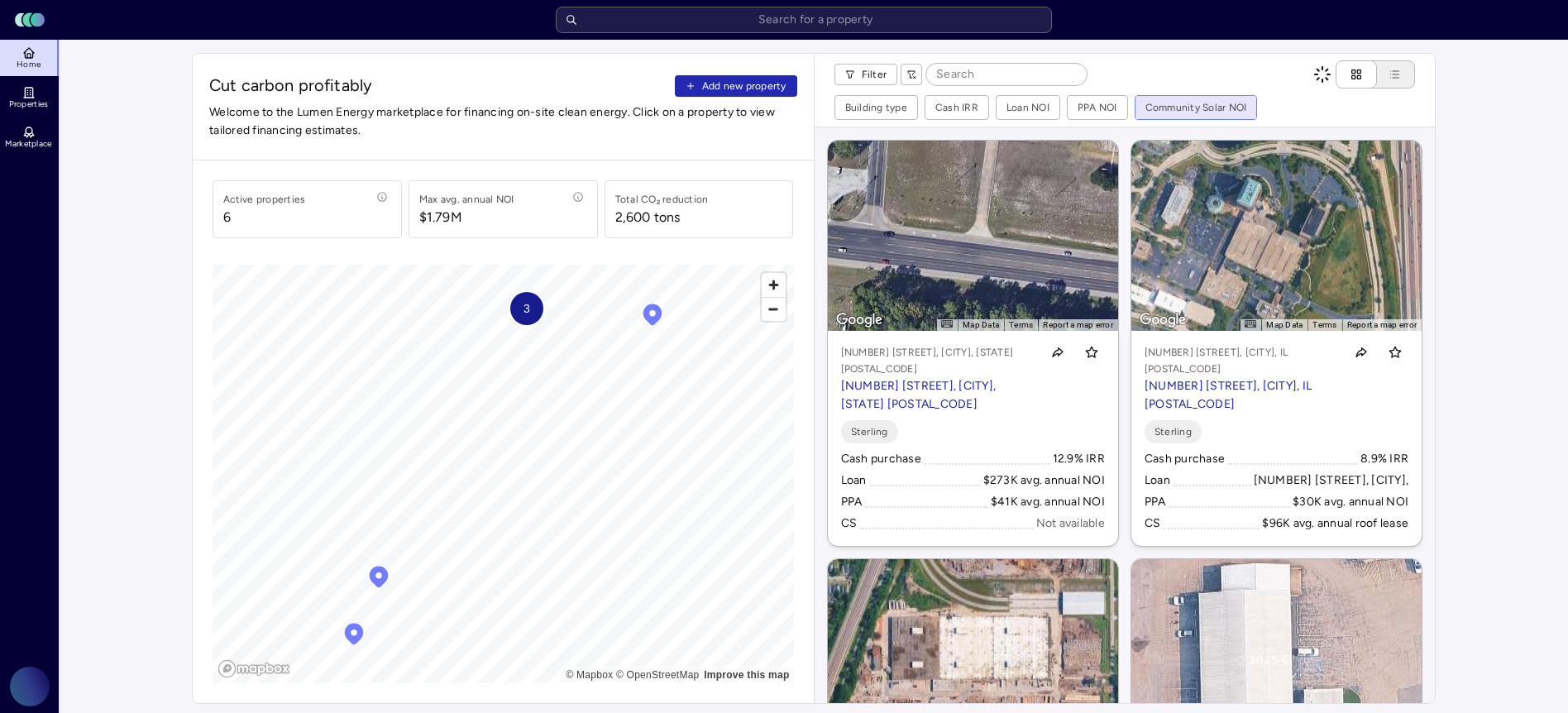 click on "Toggle Sidebar Lumen Energy Logo Home Properties Marketplace Gravity Climate Carina Massana Cut carbon profitably Add new property Welcome to the Lumen Energy marketplace for financing on-site clean energy. Click on a property to view tailored financing estimates. Active properties 6 Max avg. annual NOI $1.79M Total CO₂ reduction 2,600 tons 3 © Mapbox   © OpenStreetMap   Improve this map Filter Building type Cash IRR Loan NOI PPA NOI Community Solar NOI ← Move left → Move right ↑ Move up ↓ Move down + Zoom in - Zoom out Home Jump left by 75% End Jump right by 75% Page Up Jump up by 75% Page Down Jump down by 75% To activate drag with keyboard, press Alt + Enter. Once in keyboard drag state, use the arrow keys to move the marker. To complete the drag, press the Enter key. To cancel, press Escape. Map Data Imagery ©2025 Airbus, CNES / Airbus, Maxar Technologies Imagery ©2025 Airbus, CNES / Airbus, Maxar Technologies 20 m  Click to toggle between metric and imperial units Terms Sterling" at bounding box center (784, 773) 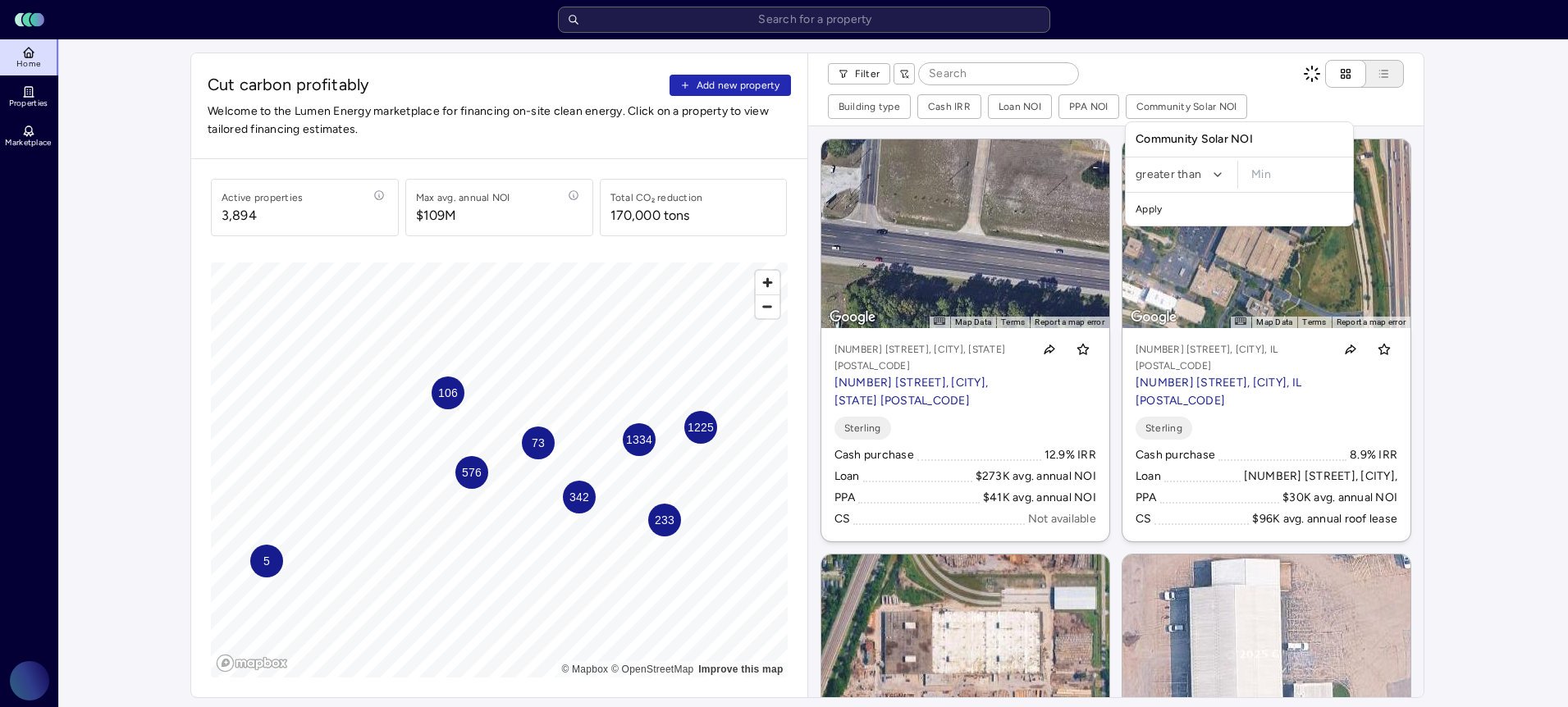 click at bounding box center (1297, 175) 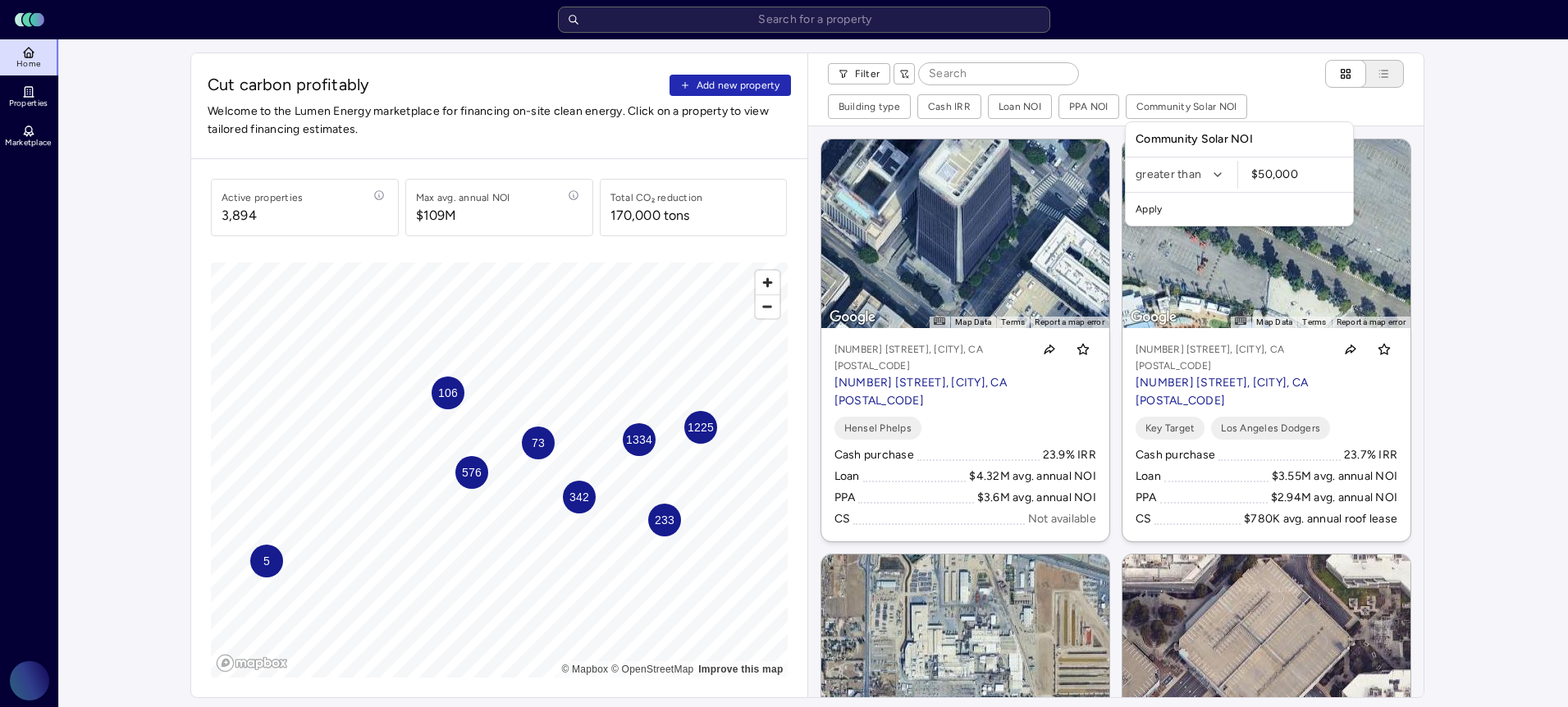 click on "Apply" at bounding box center [1239, 209] 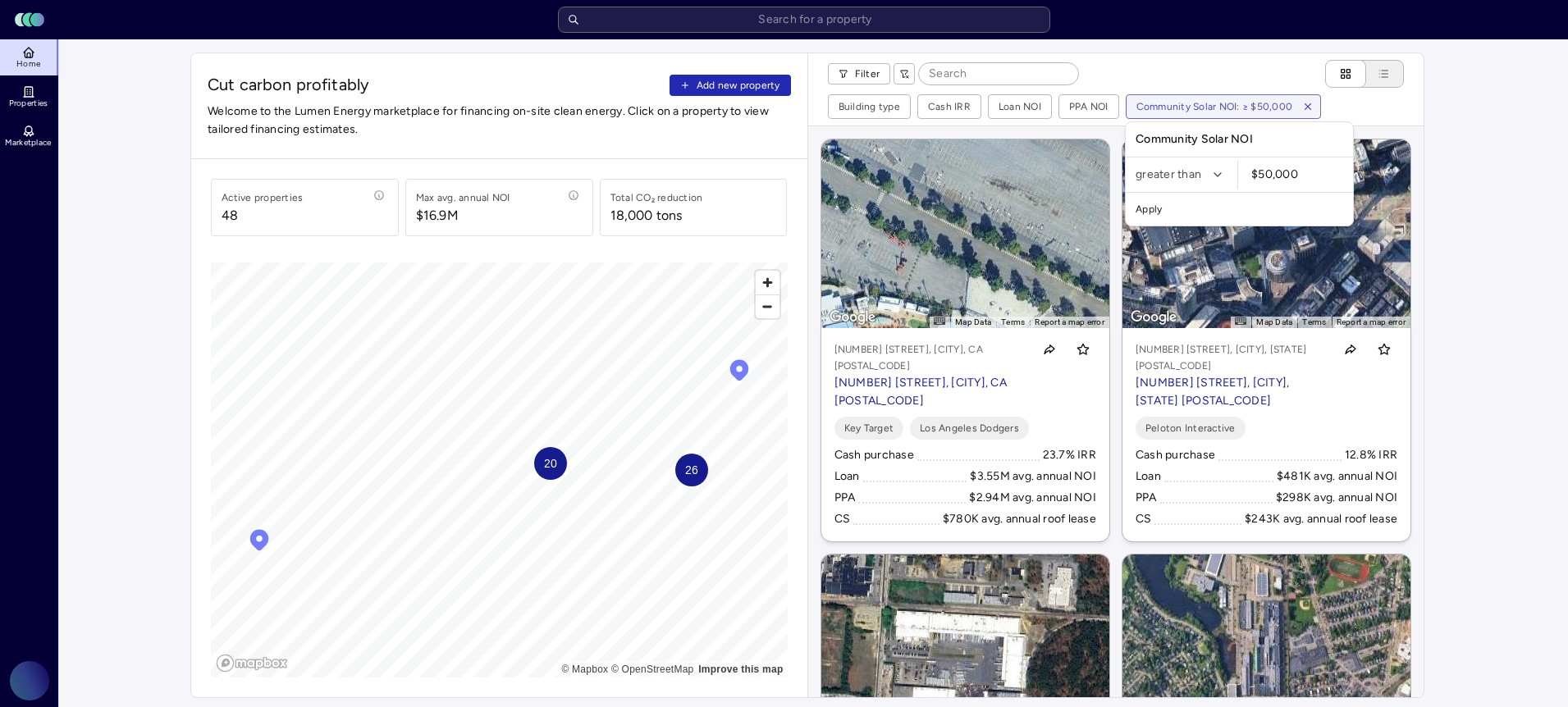 drag, startPoint x: 1302, startPoint y: 176, endPoint x: 1260, endPoint y: 181, distance: 42.29657 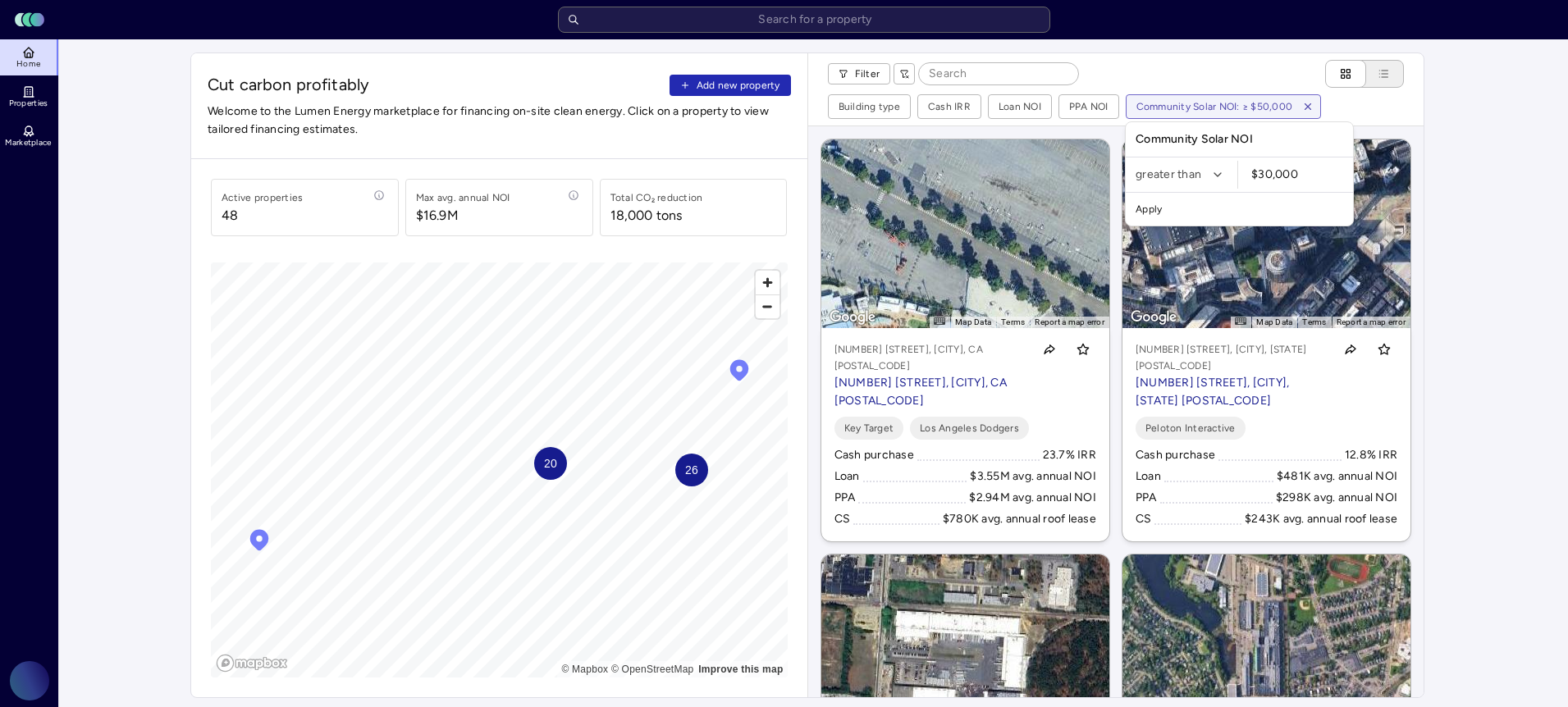 type on "$30,000" 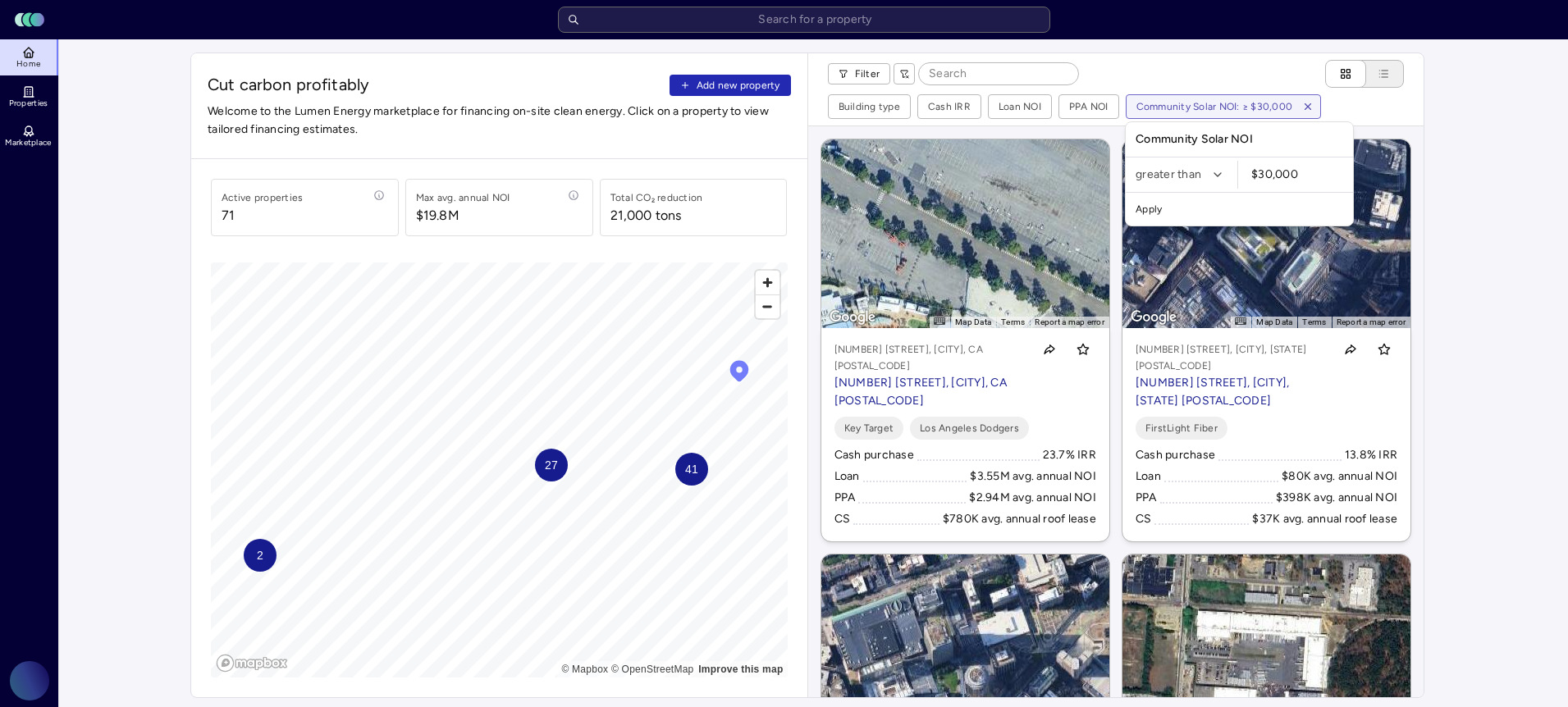 click on "Toggle Sidebar Lumen Energy Logo Home Properties Marketplace Gravity Climate Carina Massana Cut carbon profitably Add new property Welcome to the Lumen Energy marketplace for financing on-site clean energy. Click on a property to view tailored financing estimates. Active properties 71 Max avg. annual NOI $19.8M Total CO₂ reduction 21,000 tons 27 41 2 © Mapbox   © OpenStreetMap   Improve this map Filter Building type Cash IRR Loan NOI PPA NOI Community Solar NOI: ≥ $30,000 ← Move left → Move right ↑ Move up ↓ Move down + Zoom in - Zoom out Home Jump left by 75% End Jump right by 75% Page Up Jump up by 75% Page Down Jump down by 75% To activate drag with keyboard, press Alt + Enter. Once in keyboard drag state, use the arrow keys to move the marker. To complete the drag, press the Enter key. To cancel, press Escape. Map Data Imagery ©2025 Airbus, Maxar Technologies Imagery ©2025 Airbus, Maxar Technologies 20 m  Click to toggle between metric and imperial units Terms Report a map error" at bounding box center (784, 766) 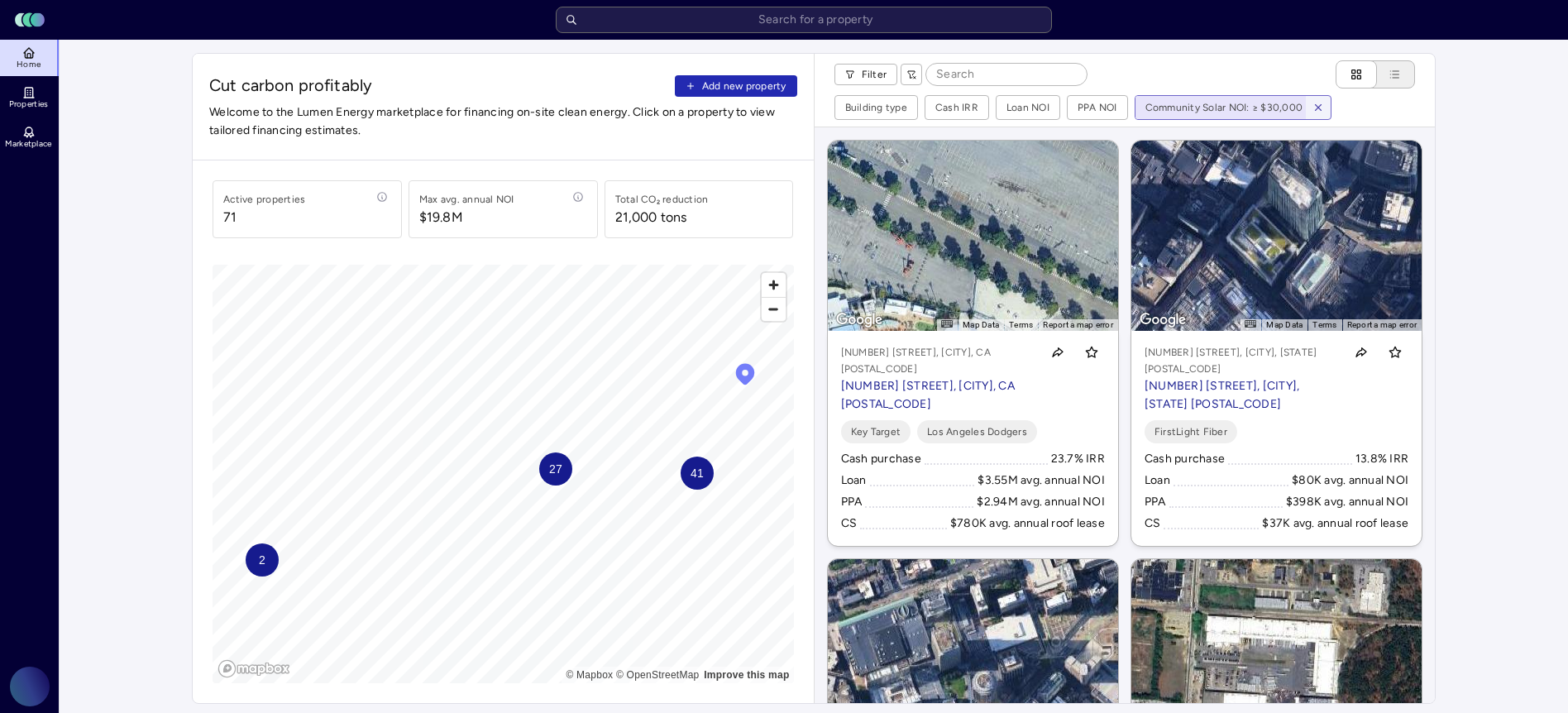 click on "2" at bounding box center [262, 560] 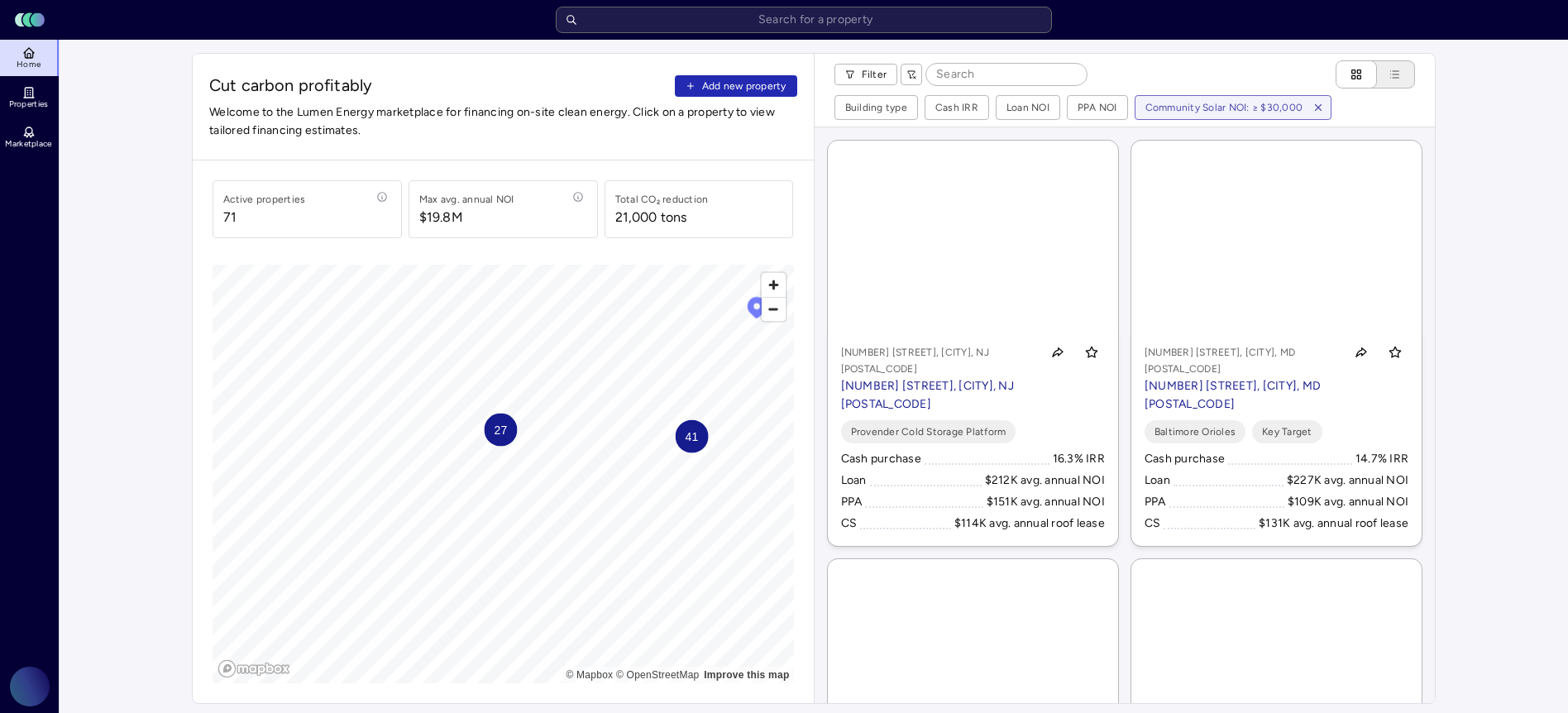 click on "41" at bounding box center [692, 437] 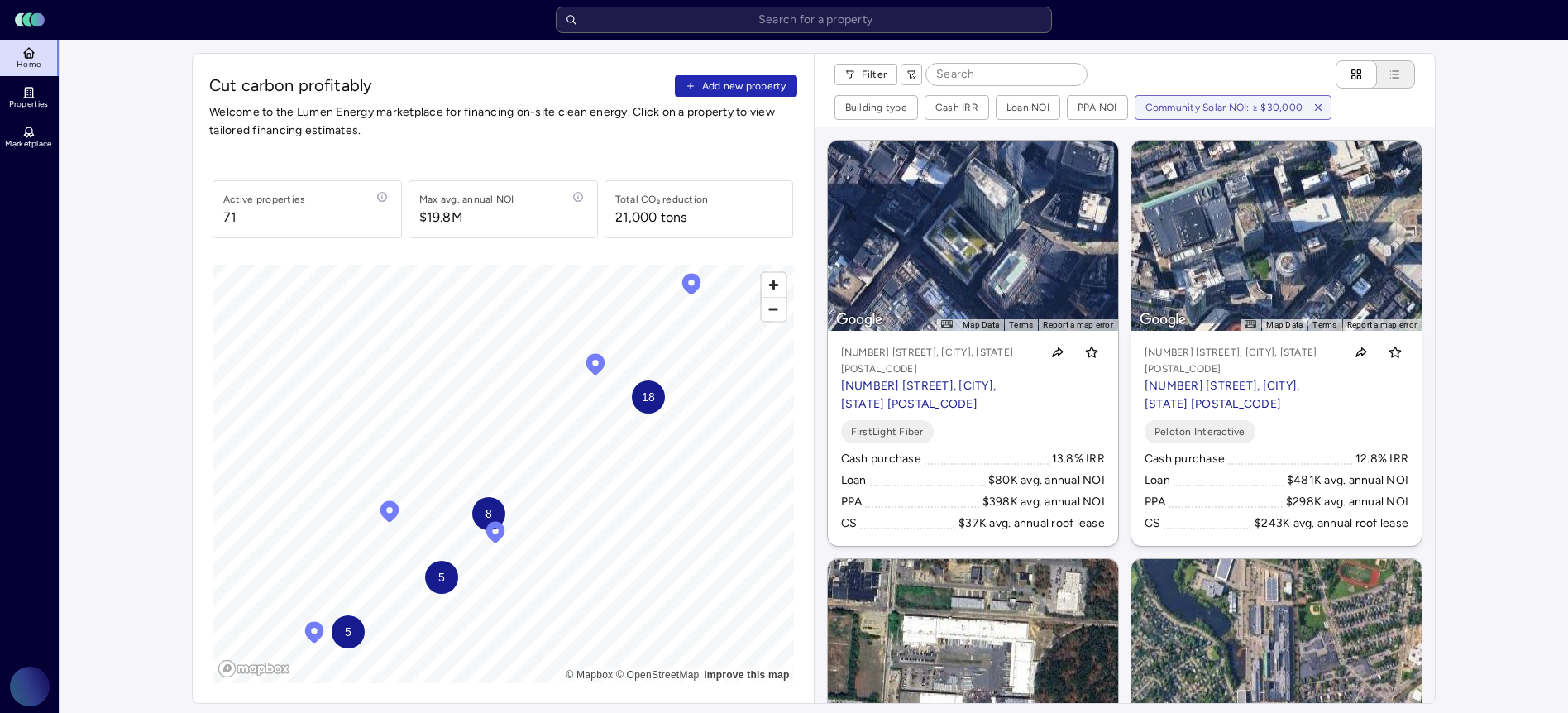 click on "8" at bounding box center [489, 514] 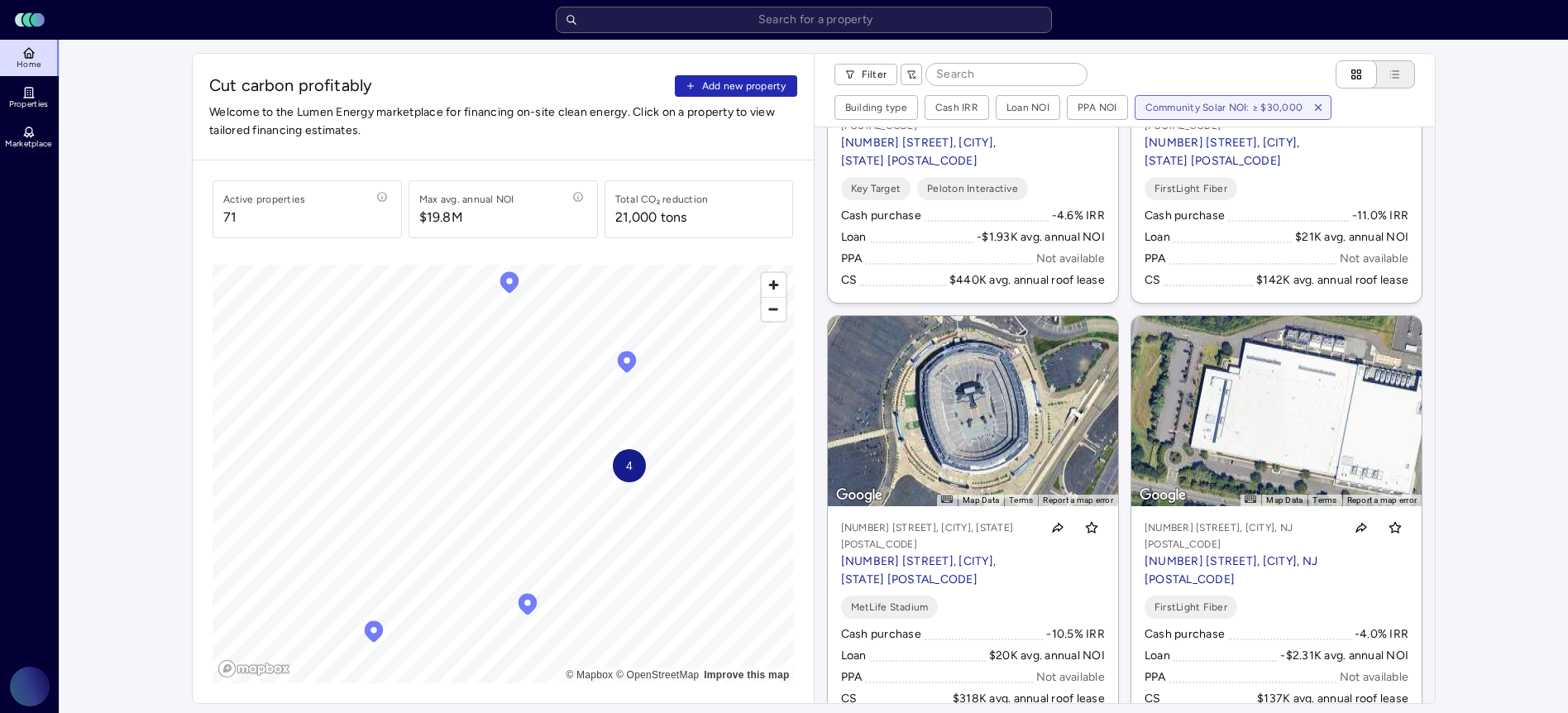scroll, scrollTop: 1082, scrollLeft: 0, axis: vertical 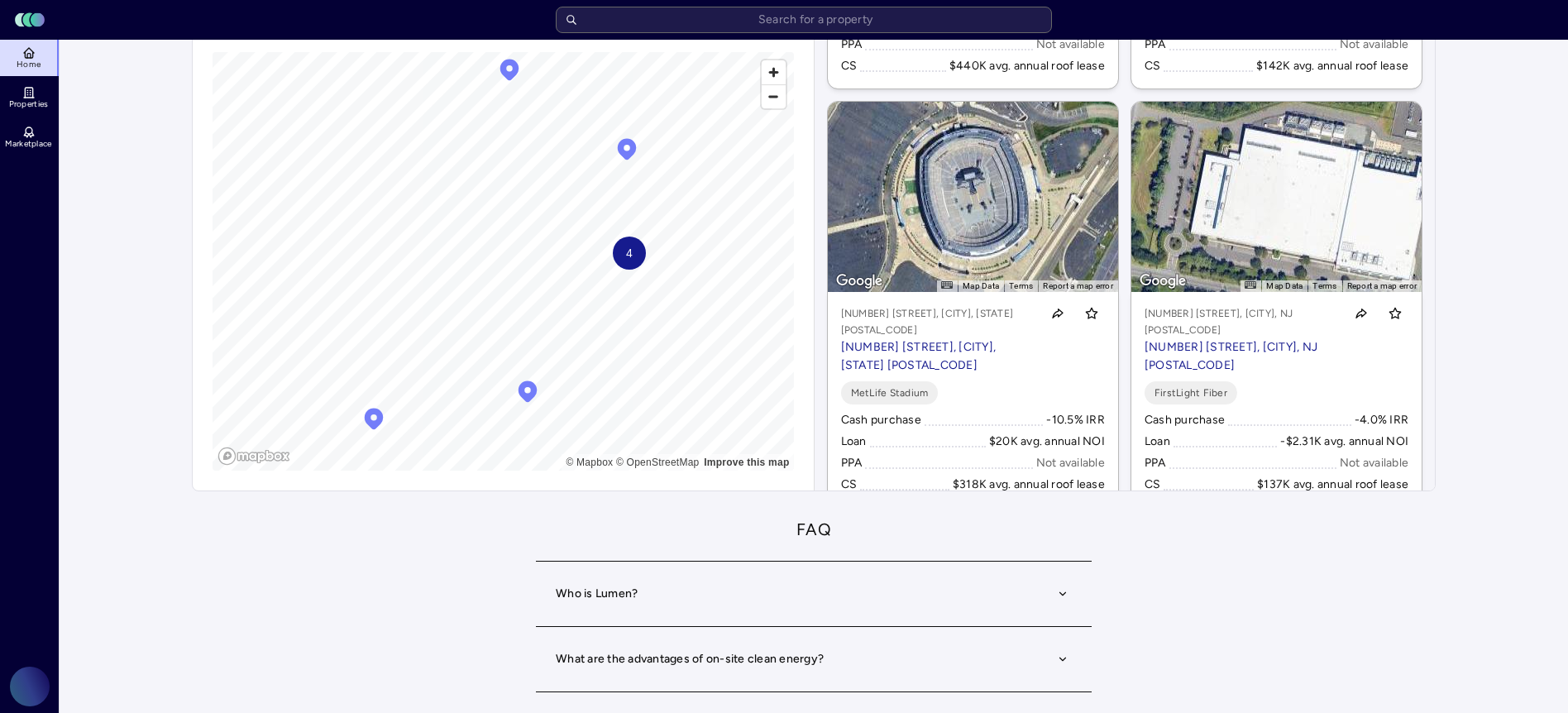 click on "← Move left → Move right ↑ Move up ↓ Move down + Zoom in - Zoom out Home Jump left by 75% End Jump right by 75% Page Up Jump up by 75% Page Down Jump down by 75% To activate drag with keyboard, press Alt + Enter. Once in keyboard drag state, use the arrow keys to move the marker. To complete the drag, press the Enter key. To cancel, press Escape. Map Data Imagery ©2025 Airbus, Maxar Technologies Imagery ©2025 Airbus, Maxar Technologies 50 m  Terms [POSTAL_CODE] [STATE] [NUMBER] [STREET], [CITY], [STATE] [POSTAL_CODE] SLogic Holding Corp (ShelterLogic Group) Cash purchase 8.6% IRR Loan $90K avg. annual NOI PPA $49K avg. annual NOI CS $53K avg. annual roof lease ← Move left → Move right ↑ Move up ↓ Move down + Zoom in - Zoom out Home Jump left by 75% End Jump right by 75% Page Up Jump up by 75% Page Down Jump down by 75% Map Data Imagery ©2025 Airbus, Maxar Technologies Imagery ©2025 Airbus, Maxar Technologies 50 m  Terms 6.1% IRR PPA" at bounding box center [1125, 203] 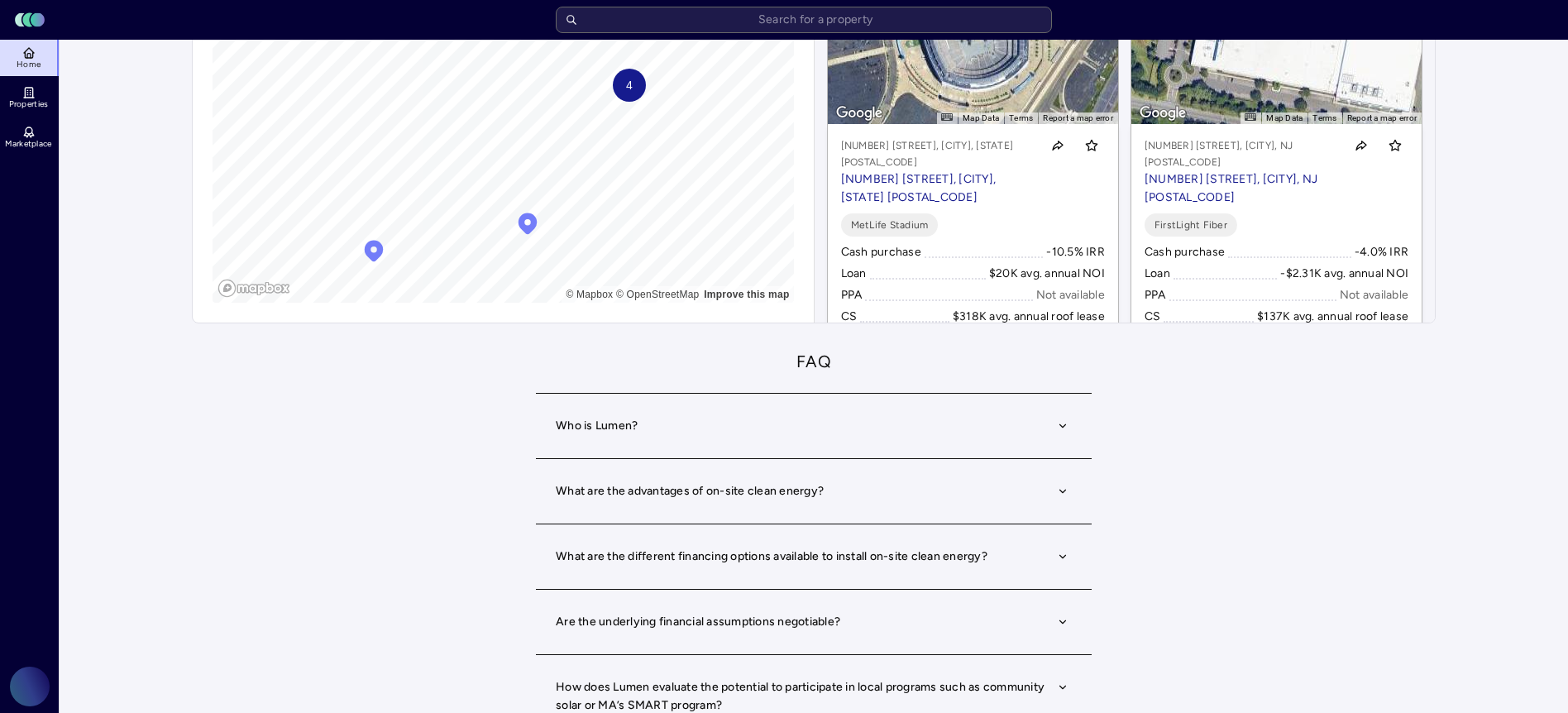scroll, scrollTop: 382, scrollLeft: 0, axis: vertical 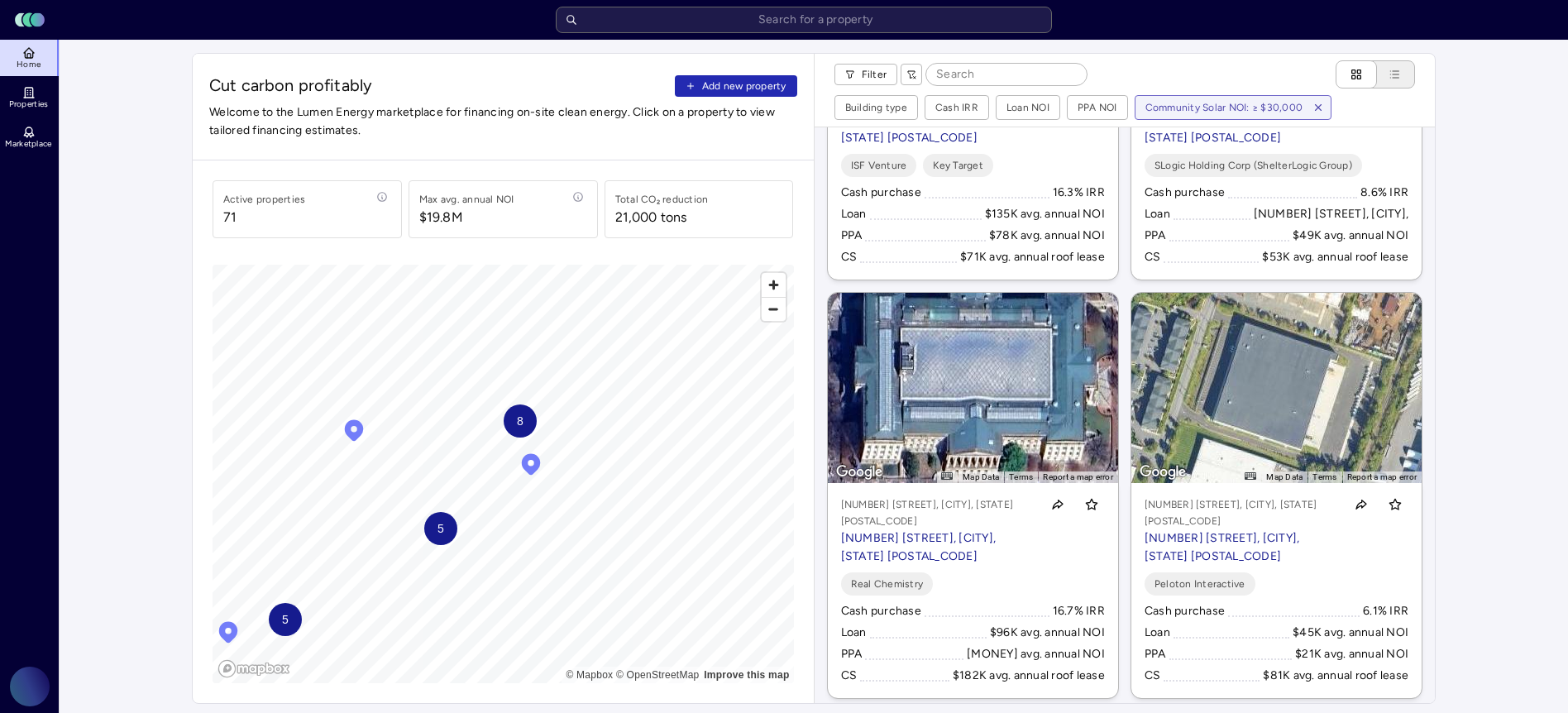 click on "5" at bounding box center [441, 529] 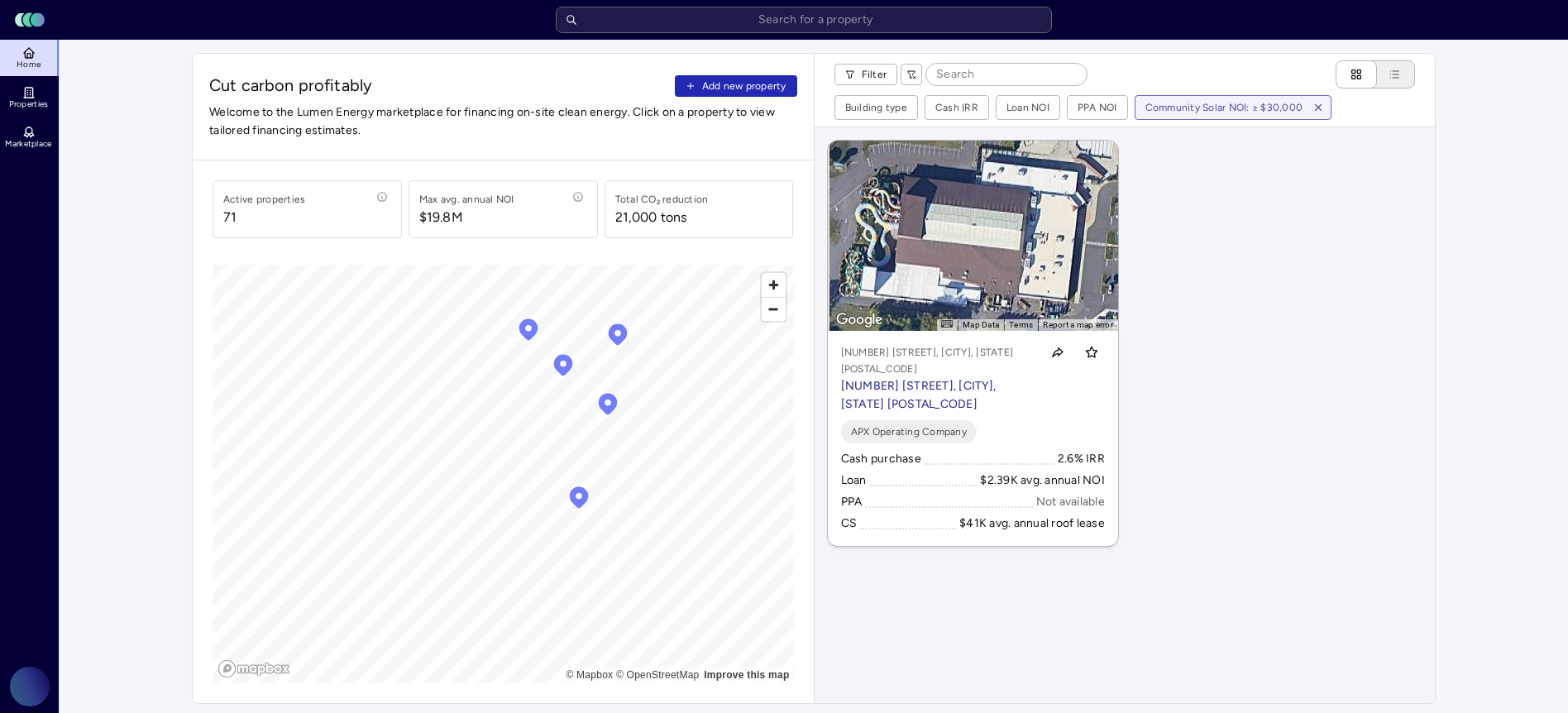 scroll, scrollTop: 0, scrollLeft: 0, axis: both 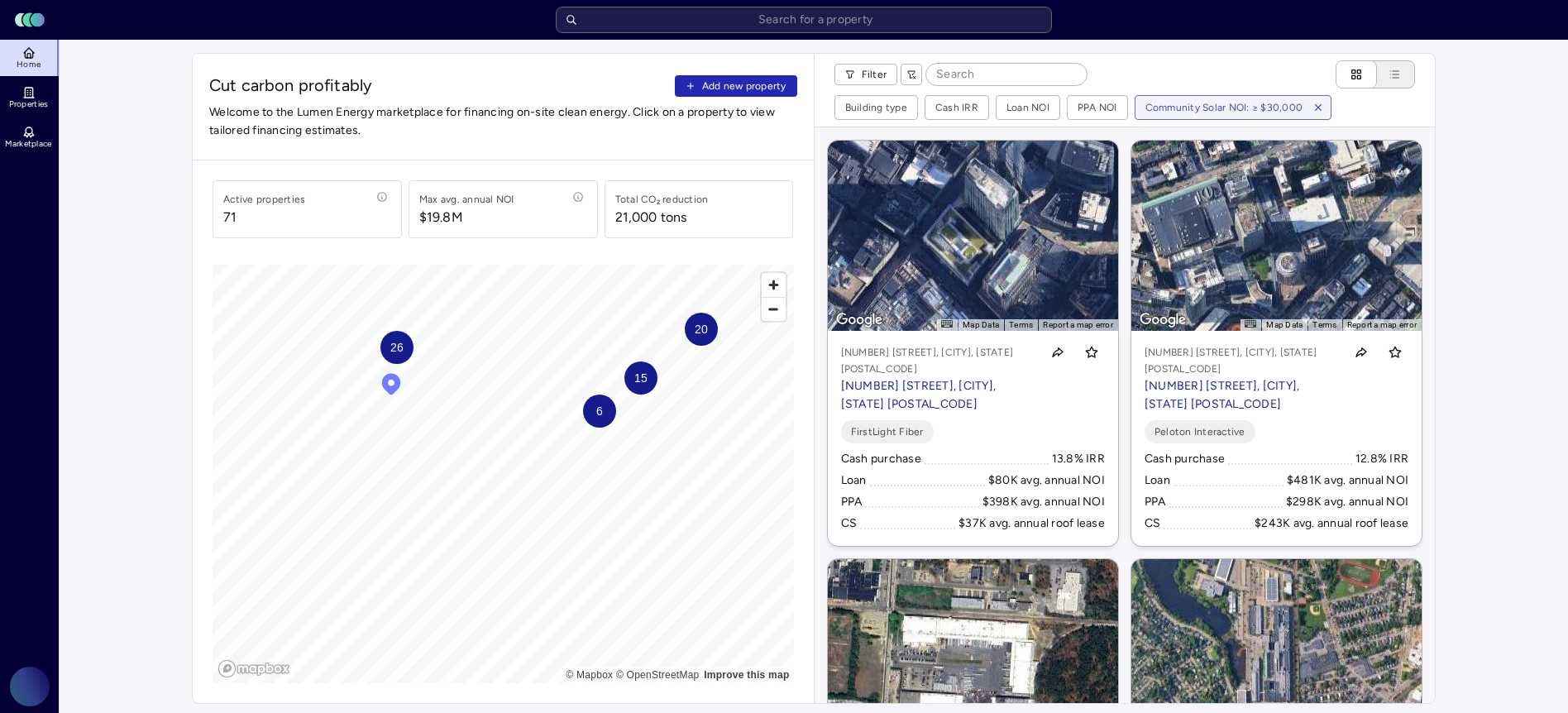 click on "20" at bounding box center [701, 329] 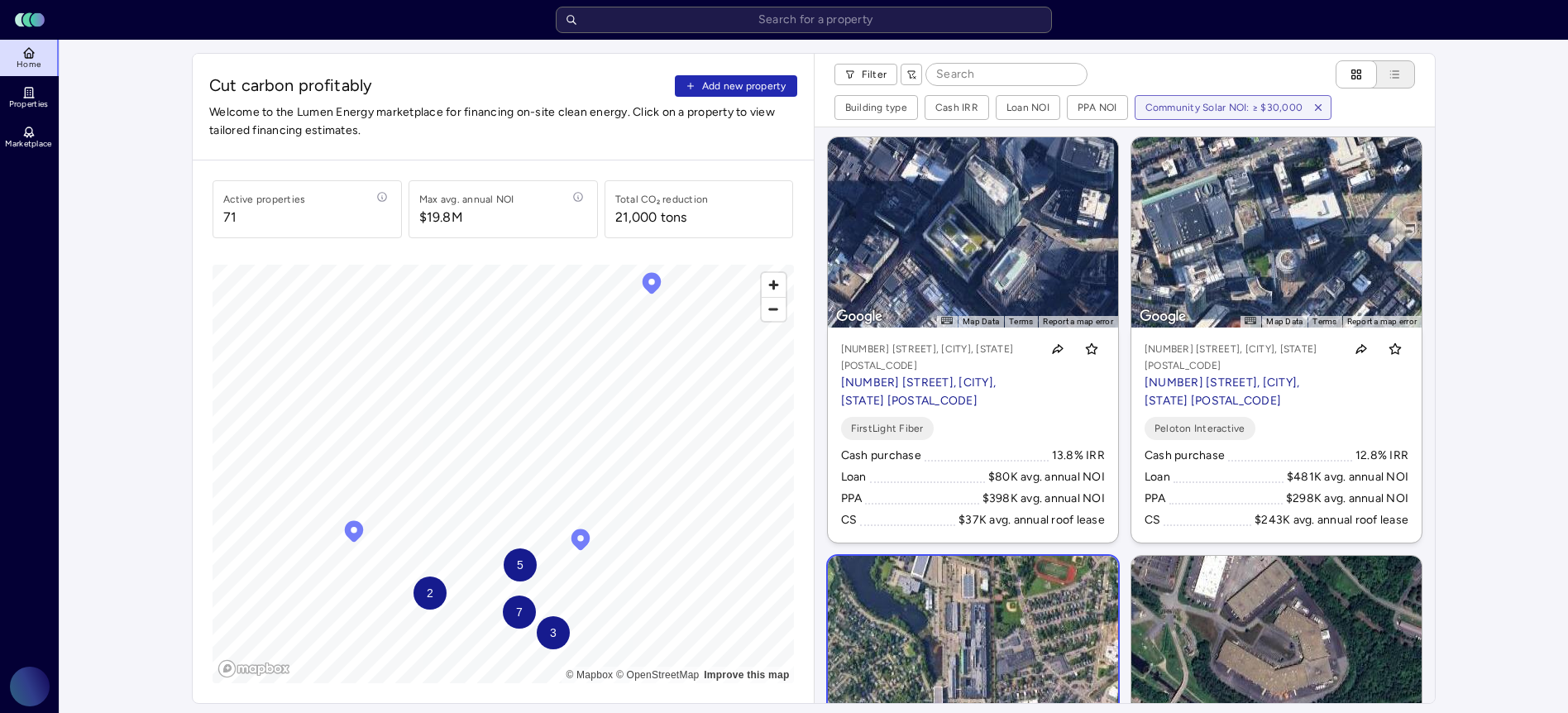 scroll, scrollTop: 332, scrollLeft: 0, axis: vertical 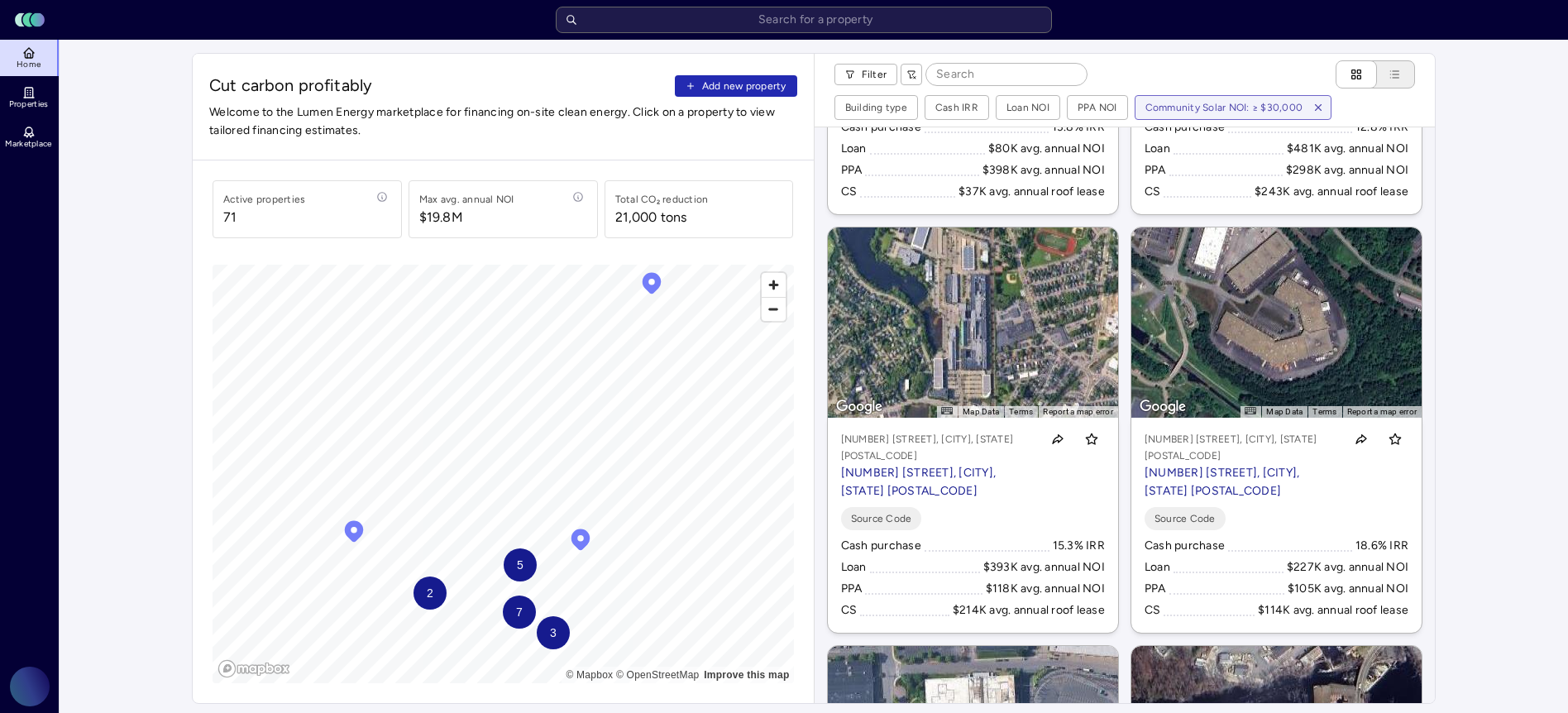 click on "← Move left → Move right ↑ Move up ↓ Move down + Zoom in - Zoom out Home Jump left by 75% End Jump right by 75% Page Up Jump up by 75% Page Down Jump down by 75% To activate drag with keyboard, press Alt + Enter. Once in keyboard drag state, use the arrow keys to move the marker. To complete the drag, press the Enter key. To cancel, press Escape. Map Data Imagery ©2025 Airbus, Maxar Technologies Imagery ©2025 Airbus, Maxar Technologies 50 m  Click to toggle between metric and imperial units Terms Report a map error [NUMBER] [STREET], [CITY], [STATE] [POSTAL_CODE] [NUMBER] [STREET], [CITY], [STATE] [POSTAL_CODE] FirstLight Fiber Cash purchase 13.8% IRR Loan $80K avg. annual NOI PPA $398K avg. annual NOI CS $37K avg. annual roof lease ← Move left → Move right ↑ Move up ↓ Move down + Zoom in - Zoom out Home Jump left by 75% End Jump right by 75% Page Up Jump up by 75% Page Down Jump down by 75% Map Data Imagery ©2025 Airbus, CNES / Airbus, Maxar Technologies Imagery ©2025 Airbus, CNES / Airbus, Maxar Technologies 100 m  Terms +" at bounding box center [1125, 415] 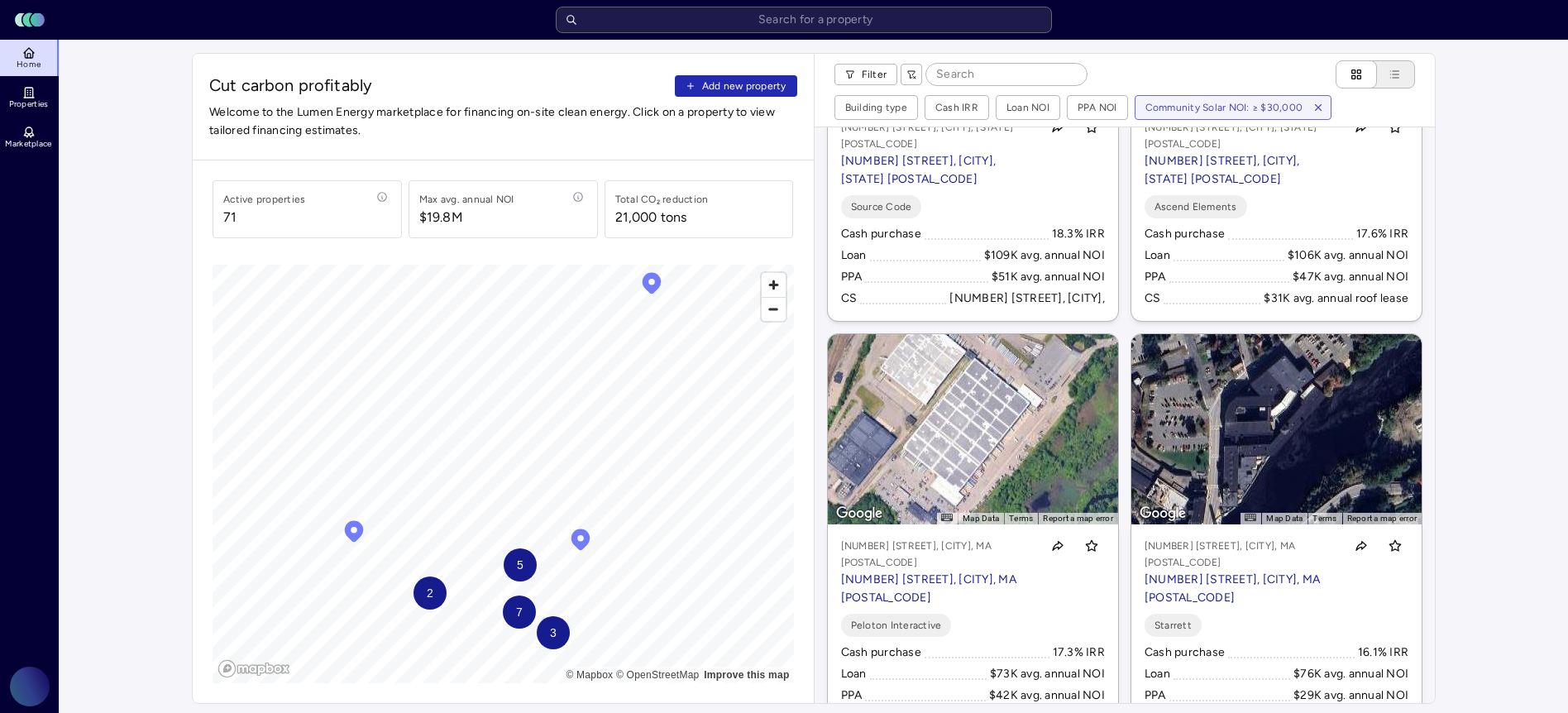 scroll, scrollTop: 2371, scrollLeft: 0, axis: vertical 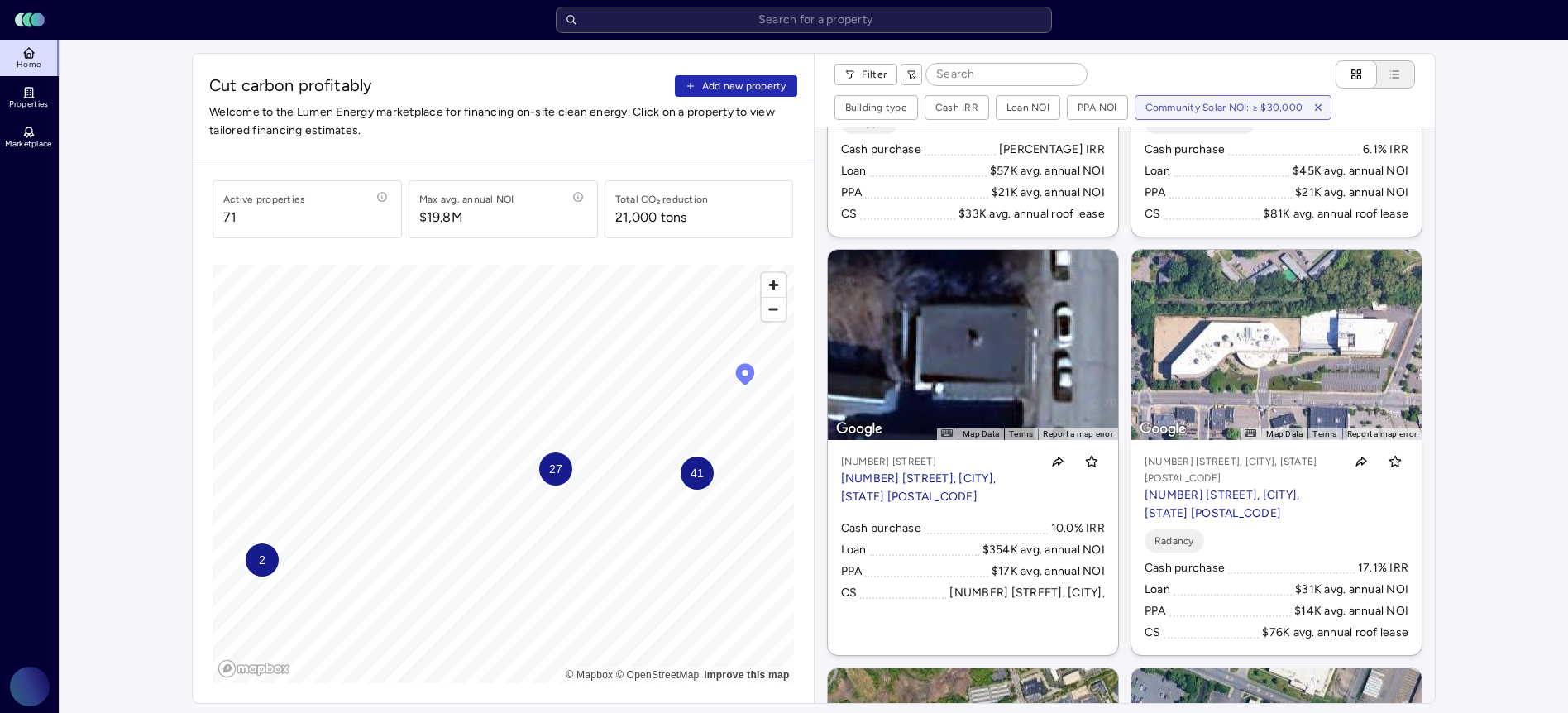click on "[NUMBER] [STREET], [CITY], [STATE] [POSTAL_CODE] [NUMBER] [STREET], [CITY], [STATE] [POSTAL_CODE] Key Target Los Angeles Dodgers Cash purchase 23.7% IRR Loan $3.55M avg. annual NOI PPA $2.94M avg. annual NOI CS $780K avg. annual roof lease ← Move left → Move right ↑ Move up ↓ Move down + Zoom in - Zoom out Home Jump left by 75% End Jump right by 75% Page Up Jump up by 75% Page Down Jump down by 75% To activate drag with keyboard, press Alt + Enter. Once in keyboard drag state, use the arrow keys to move the marker. To complete the drag, press the Enter key. To cancel, press Escape. Map Data Imagery ©2025 Airbus, Maxar Technologies Imagery ©2025 Airbus, Maxar Technologies 50 m  Click to toggle between metric and imperial units Terms Report a map error [NUMBER] [STREET], [CITY], [STATE] [POSTAL_CODE] [NUMBER] [STREET], [CITY], [STATE] [POSTAL_CODE] FirstLight Fiber Cash purchase 13.8% IRR Loan $80K avg. annual NOI PPA $398K avg. annual NOI CS $37K avg. annual roof lease ← Move left → Move right ↑ Move up ↓ Move down + Zoom in - Zoom out Home Jump left by 75% End Jump right by 75% Page Up Jump up by 75% Page Down Jump down by 75%" at bounding box center (1125, 415) 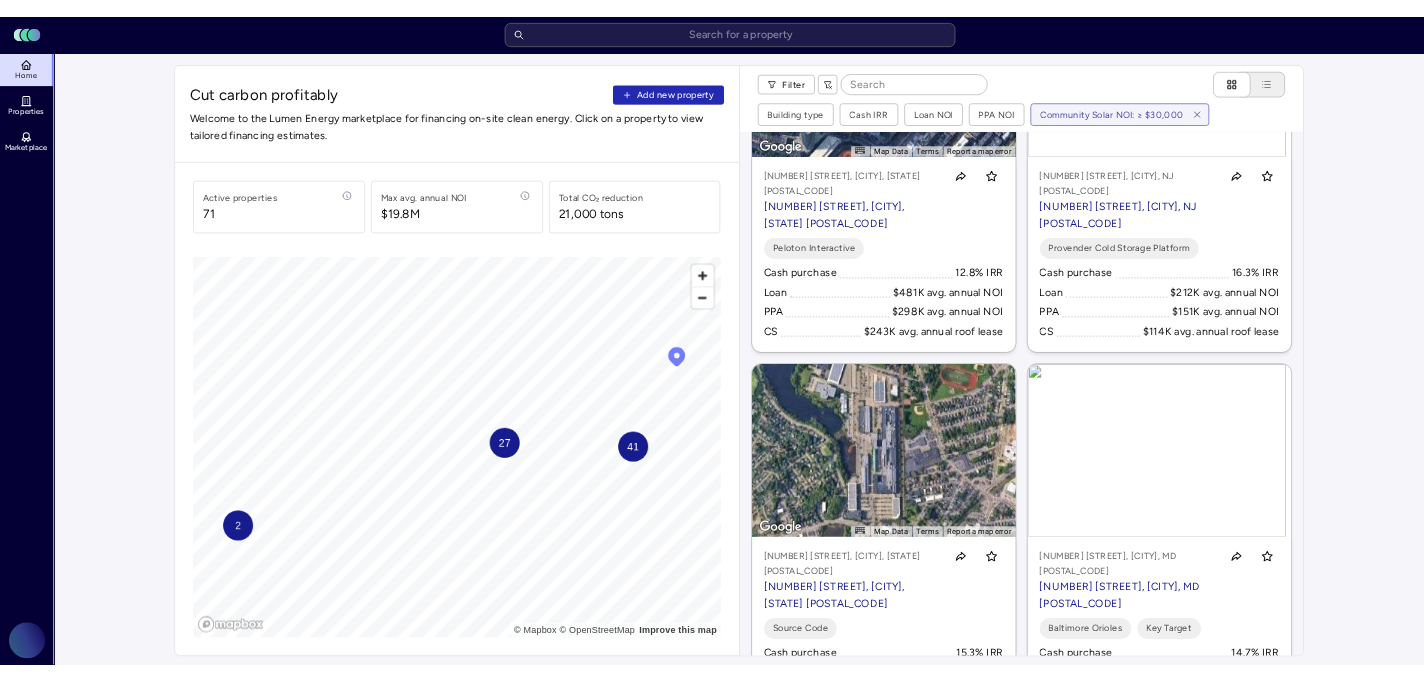 scroll, scrollTop: 0, scrollLeft: 0, axis: both 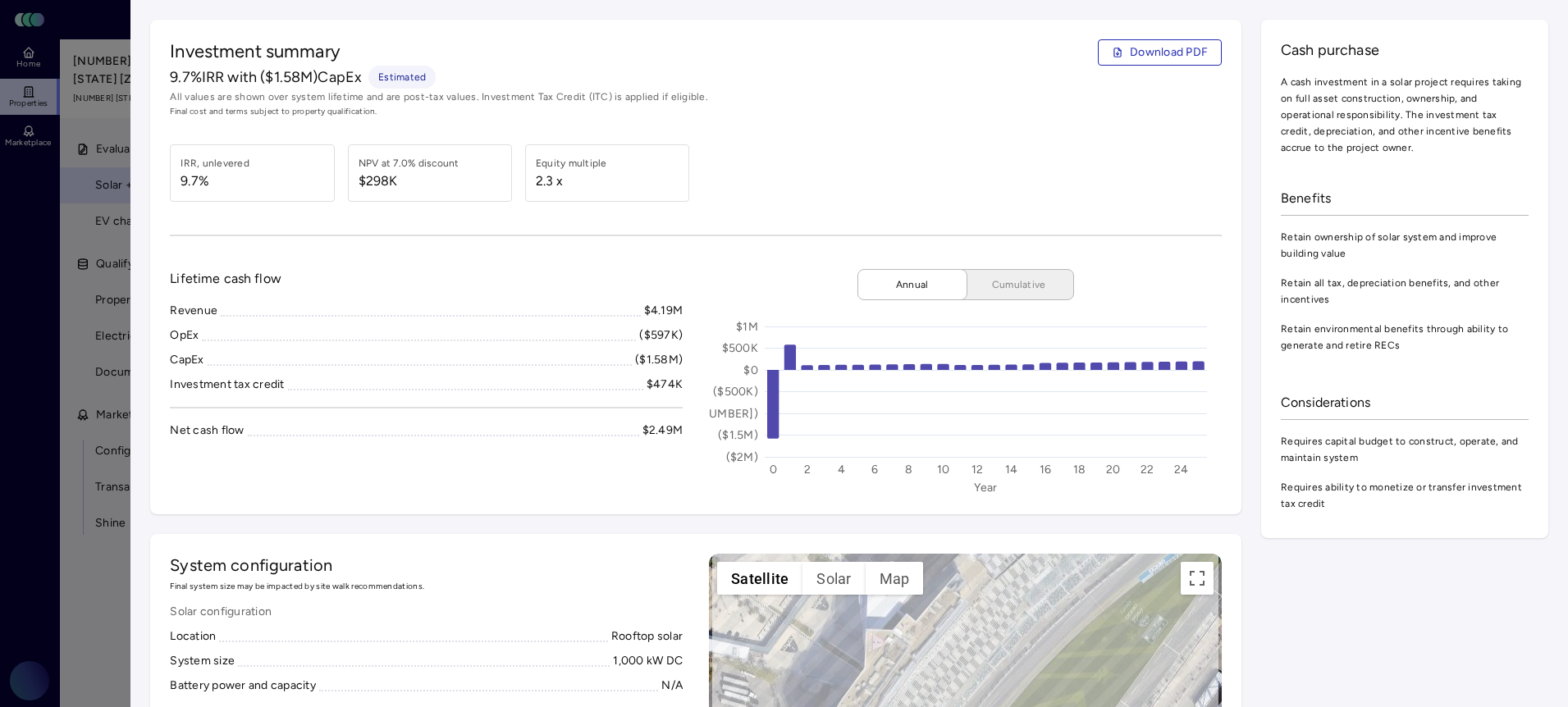 click at bounding box center (784, 354) 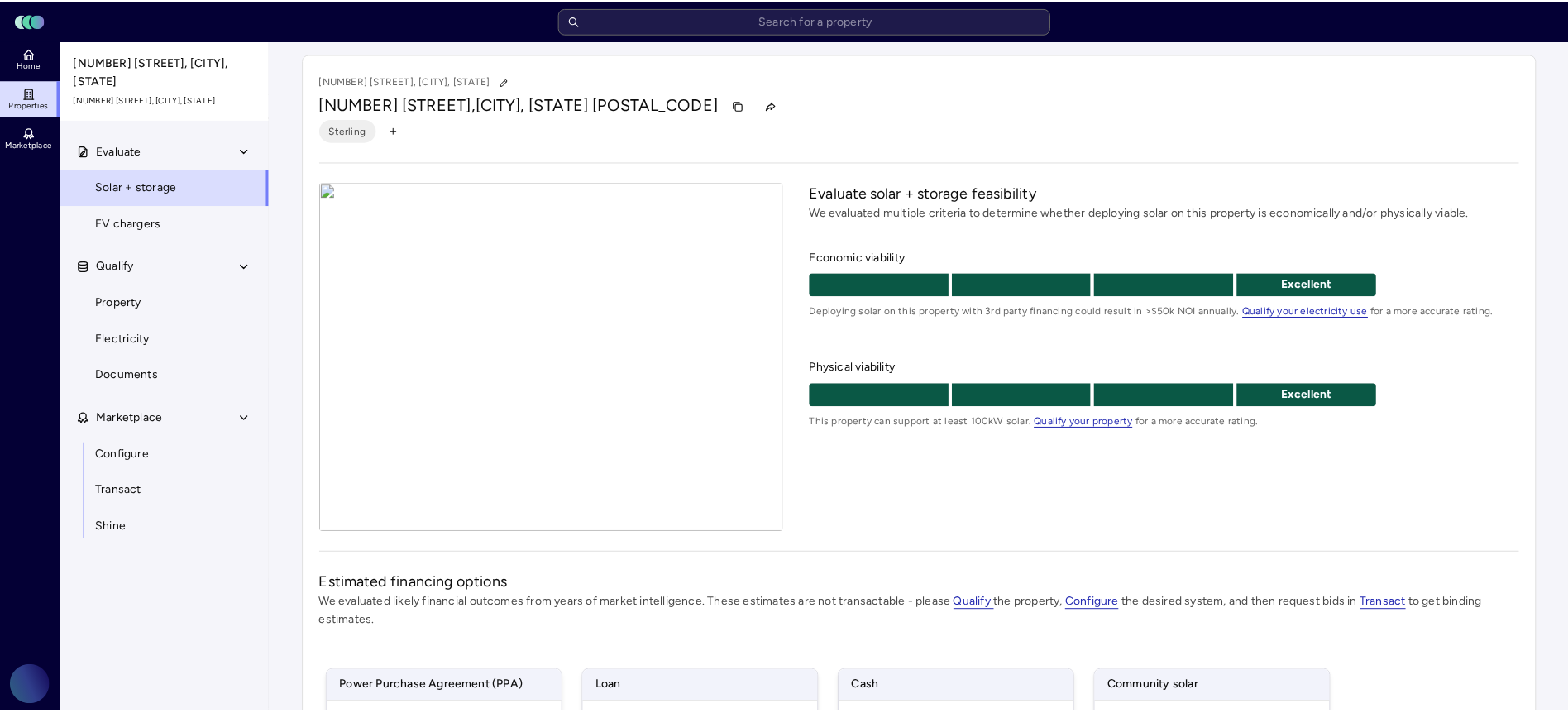 scroll, scrollTop: 0, scrollLeft: 0, axis: both 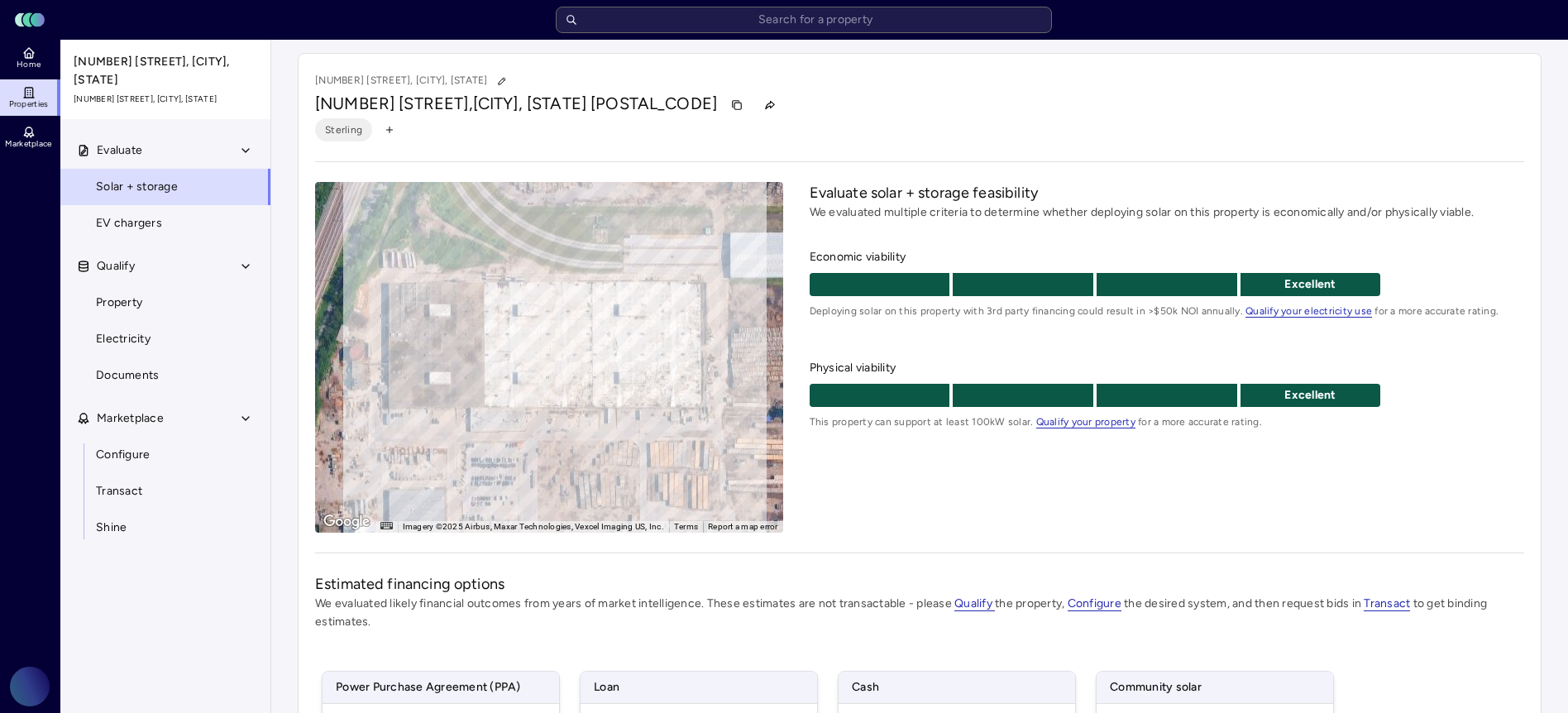 click on "501 E 151st St,  Phoenix, IL 60426" at bounding box center [920, 105] 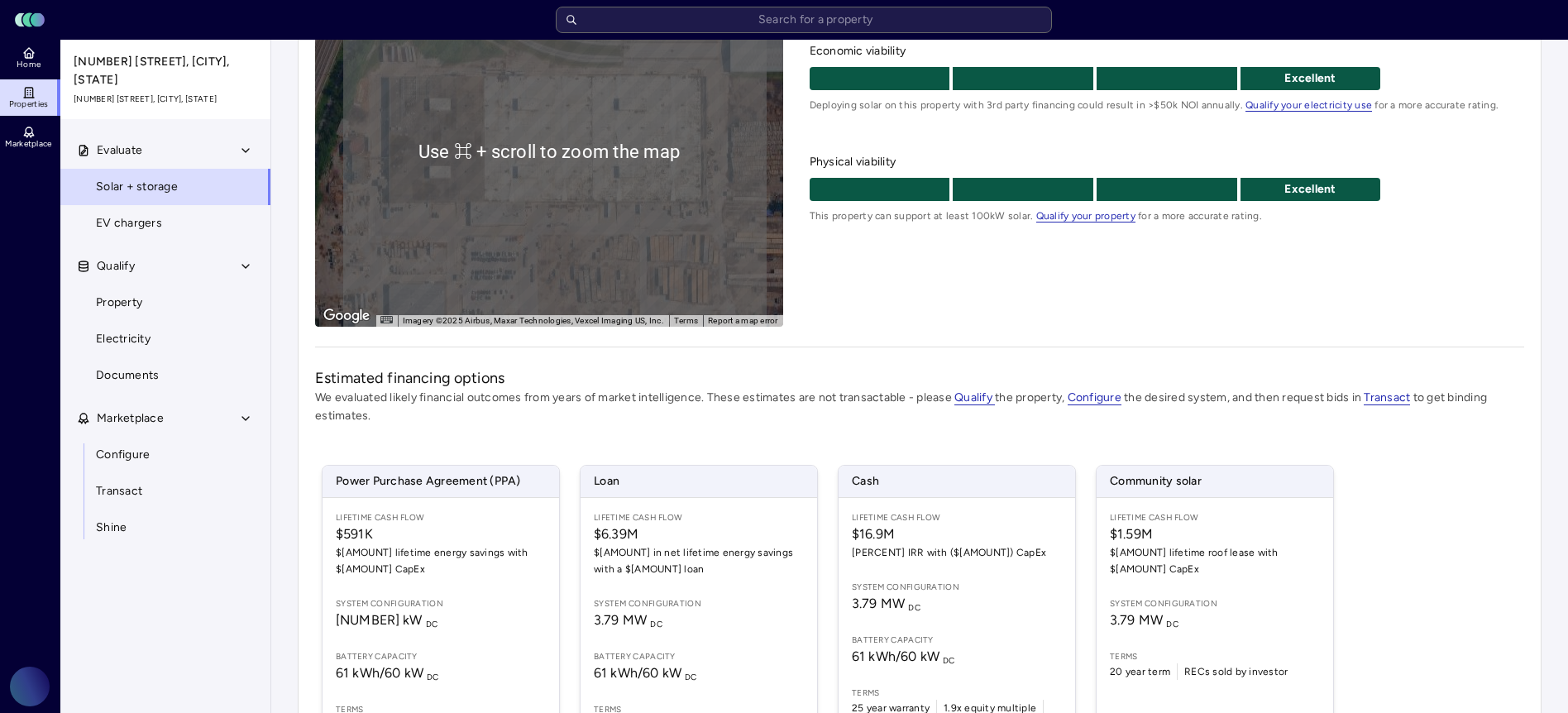 scroll, scrollTop: 327, scrollLeft: 0, axis: vertical 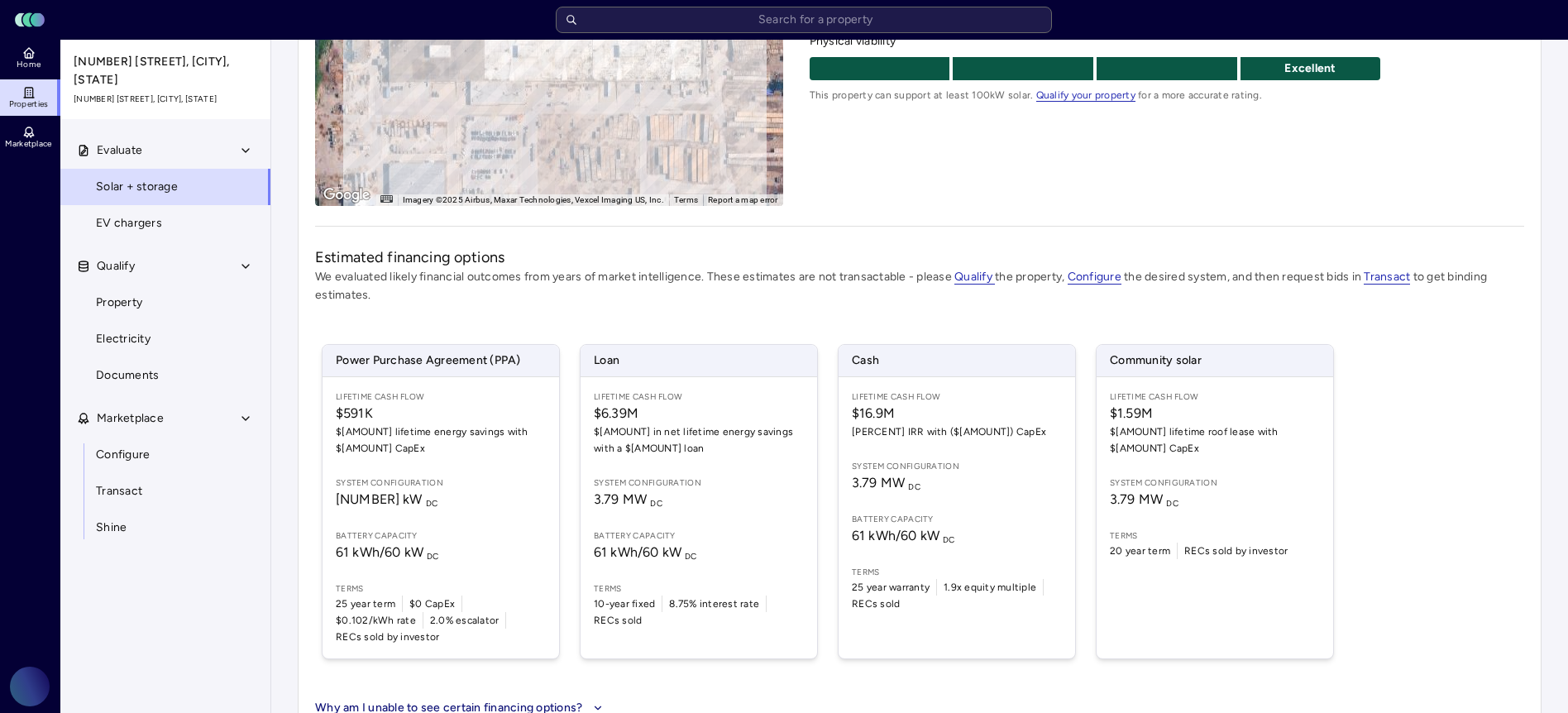 click on "Evaluate solar + storage feasibility We evaluated multiple criteria to determine whether deploying solar on this property is economically and/or physically viable. Economic viability Excellent Deploying solar on this property with 3rd party financing could result in >$50k NOI annually.   Qualify your electricity use   for a more accurate rating. Physical viability Excellent This property can support at least 100kW solar.   Qualify your property   for a more accurate rating." at bounding box center [1167, 31] 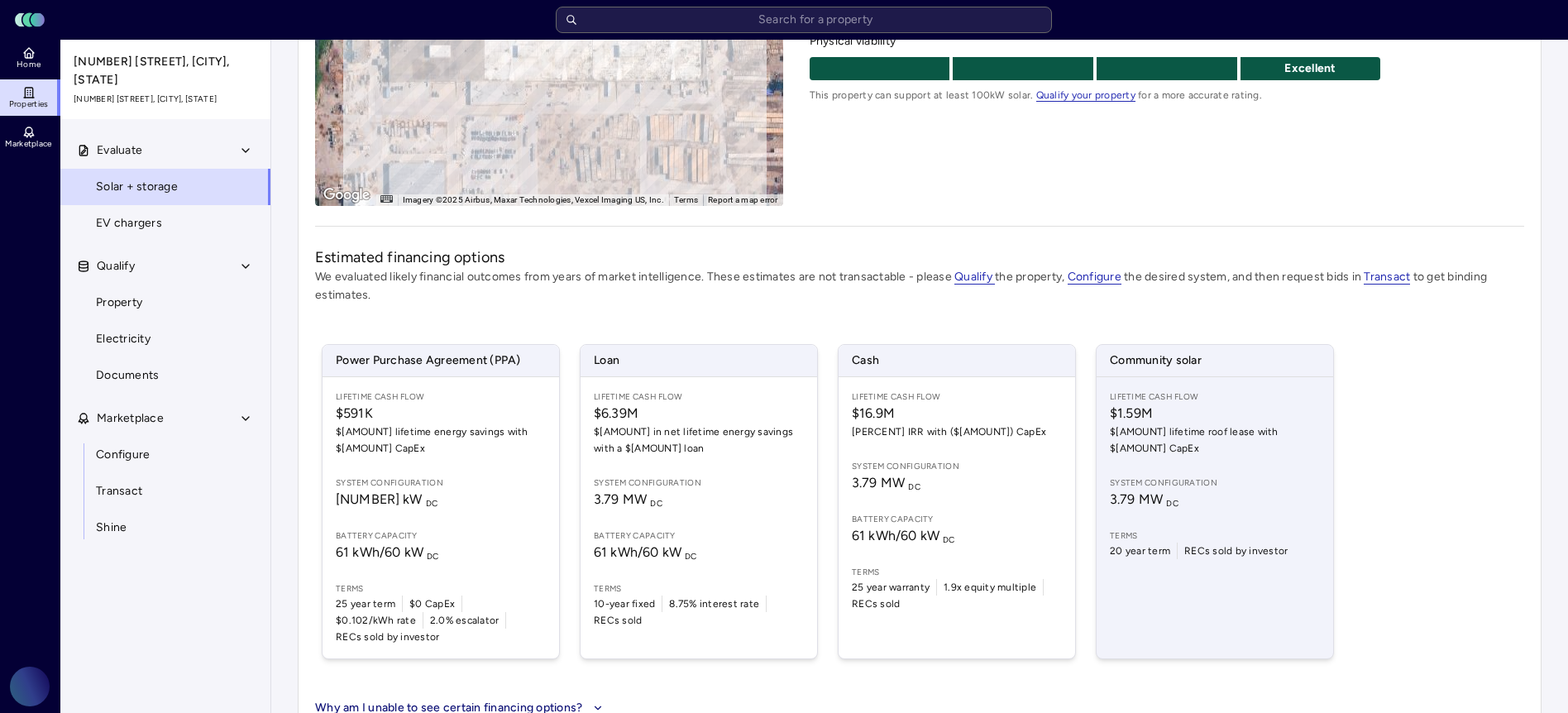 click on "$1.59M" at bounding box center (1215, 414) 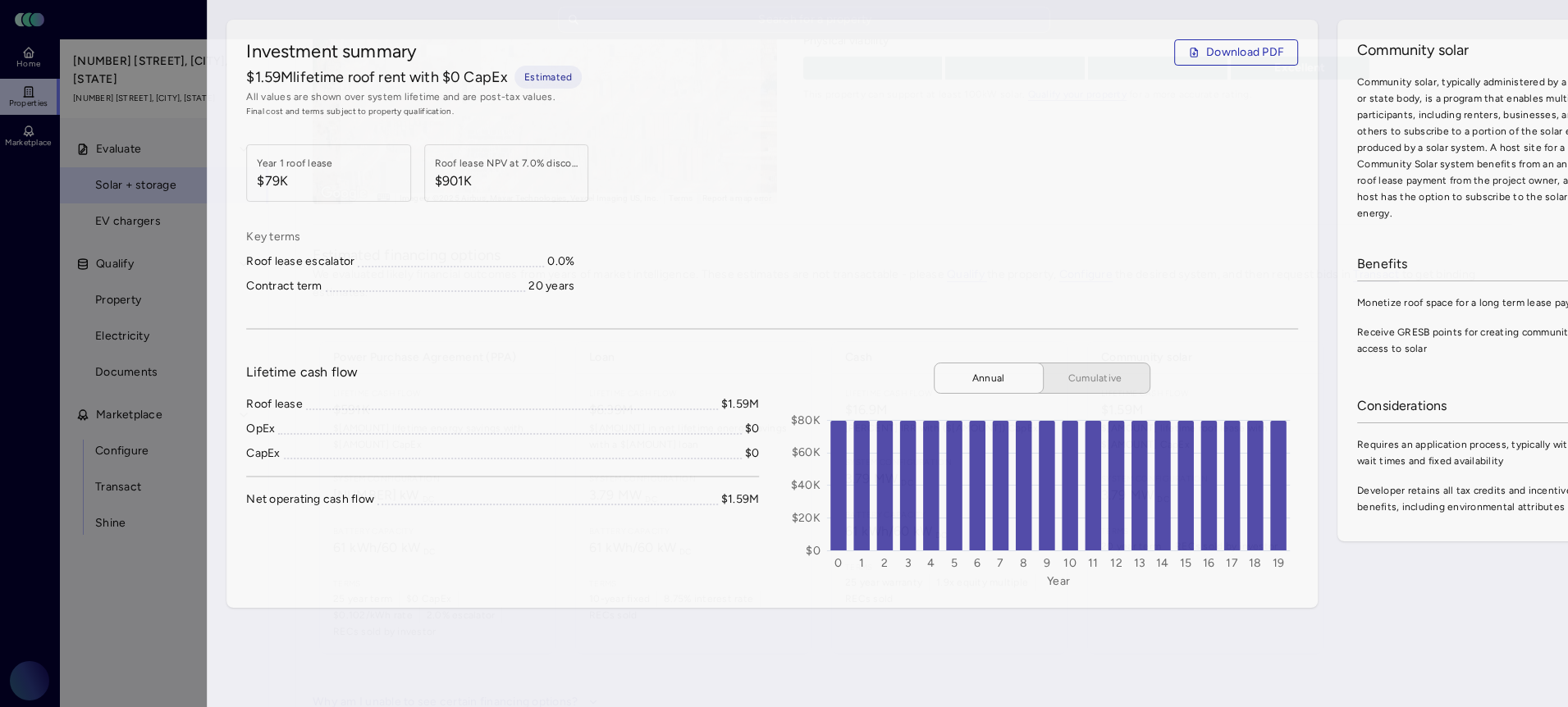 click at bounding box center [784, 354] 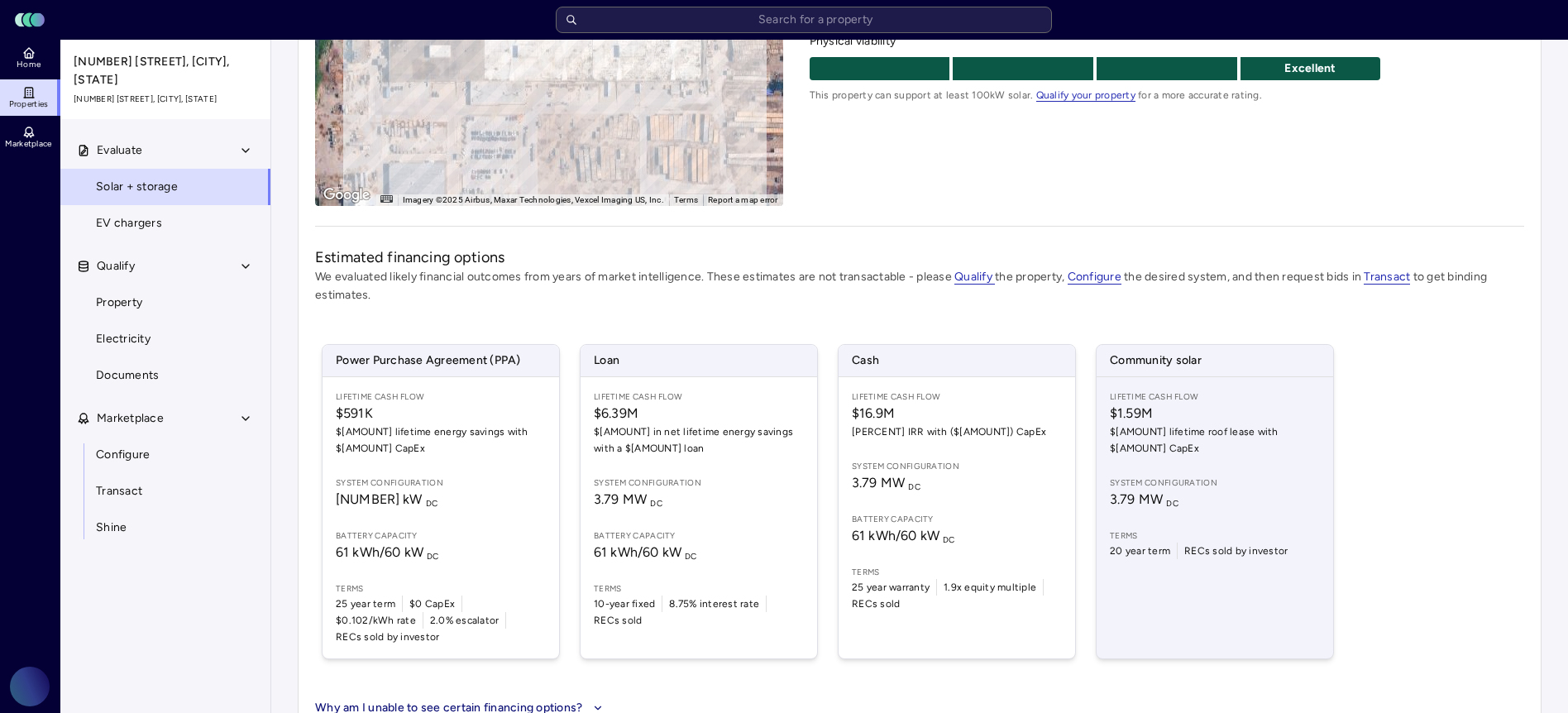click on "$1.59M" at bounding box center [1215, 414] 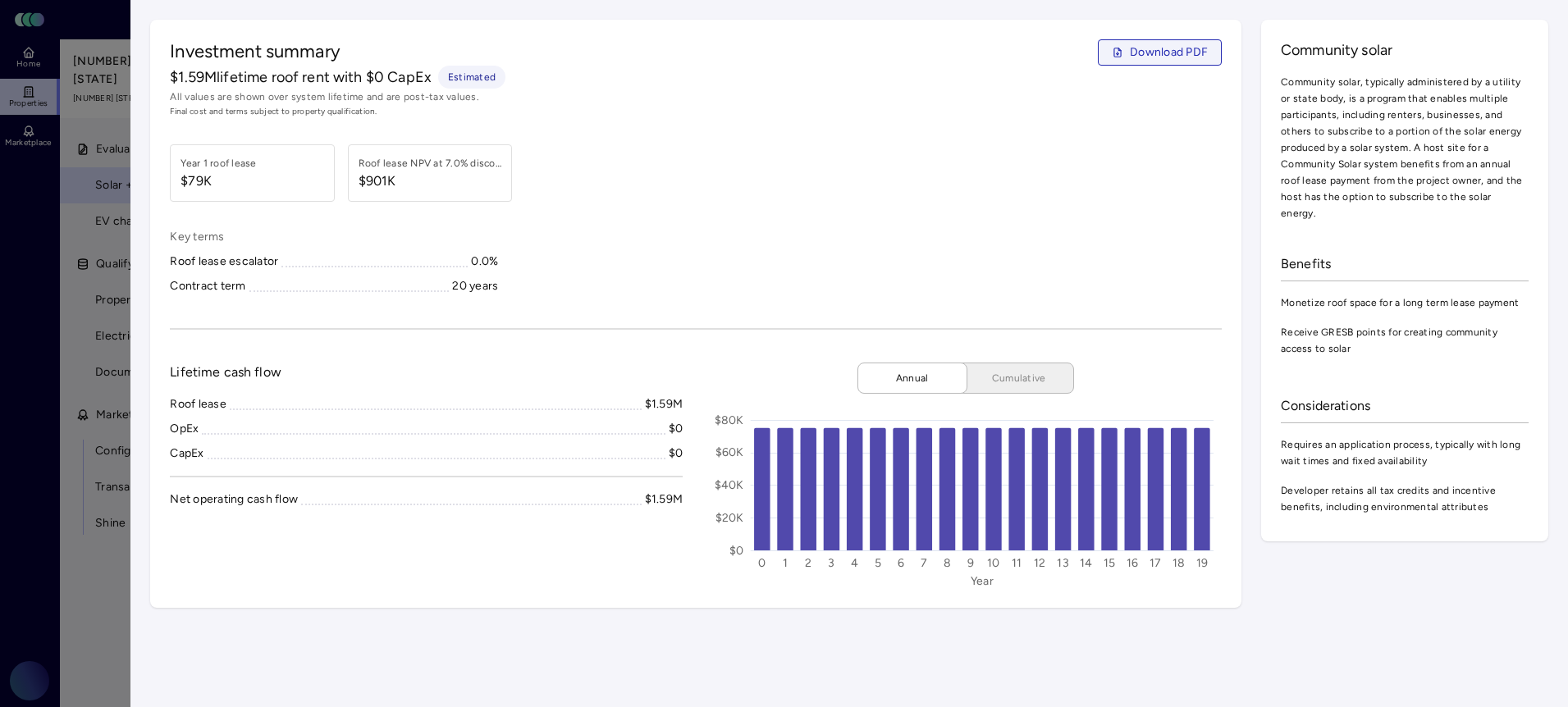 click on "Download PDF" at bounding box center [1168, 52] 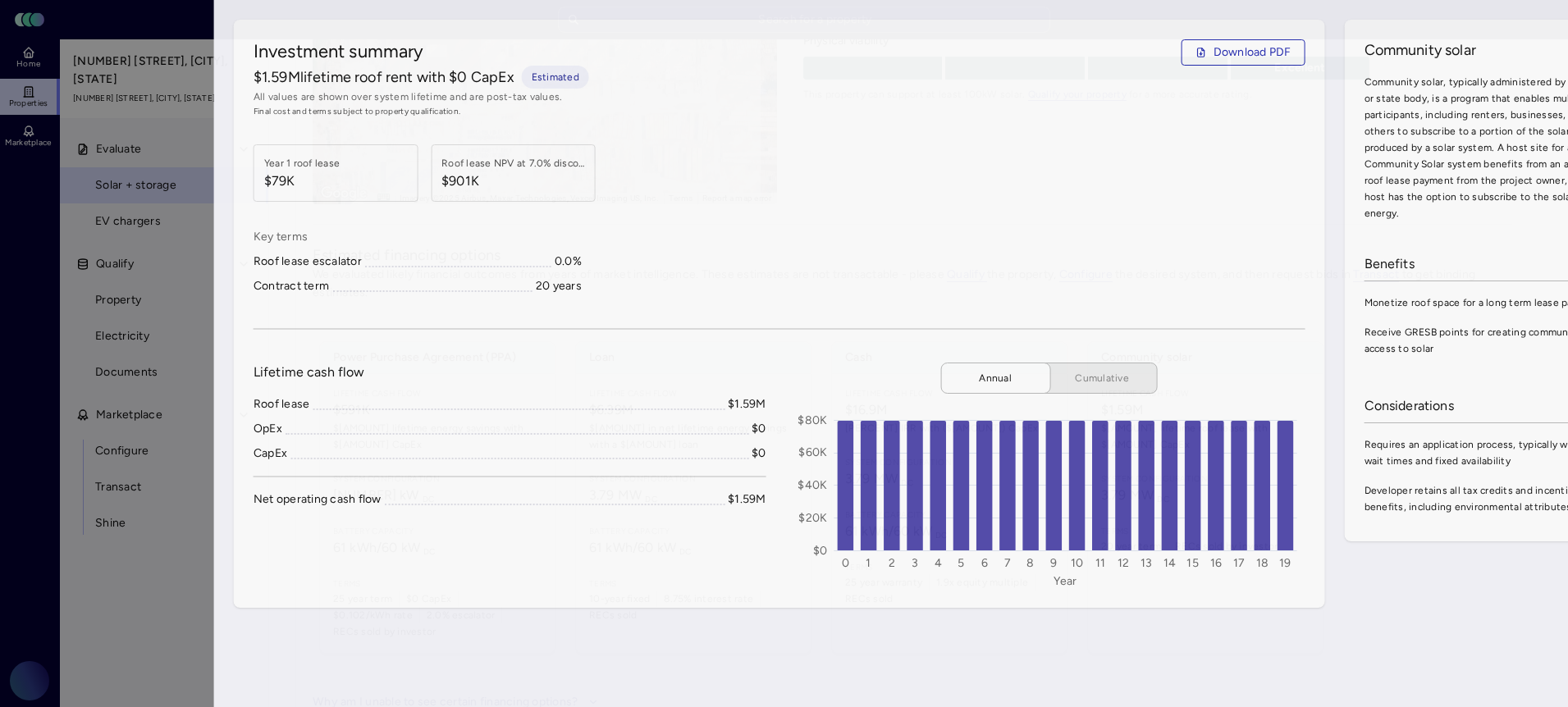 click at bounding box center [784, 354] 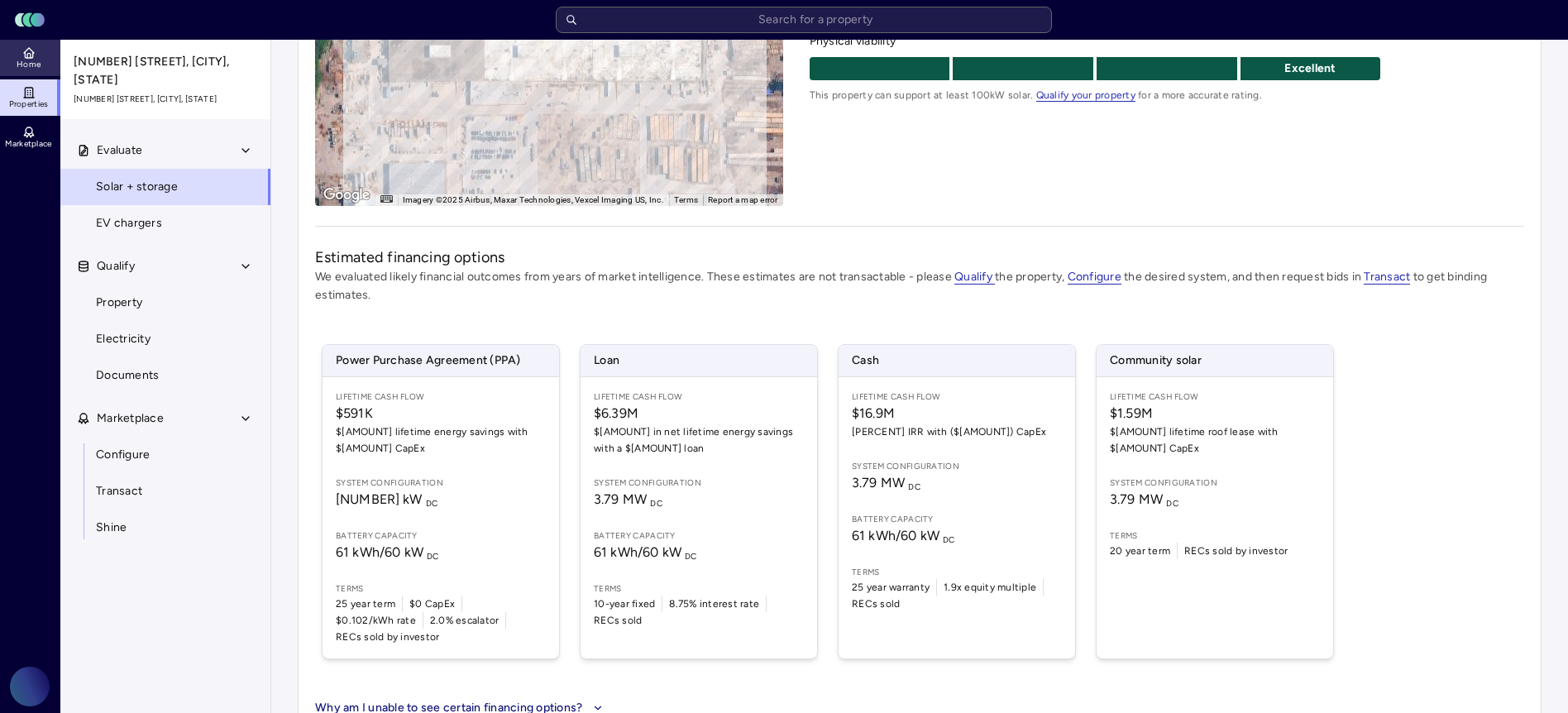 click on "Home" at bounding box center [30, 58] 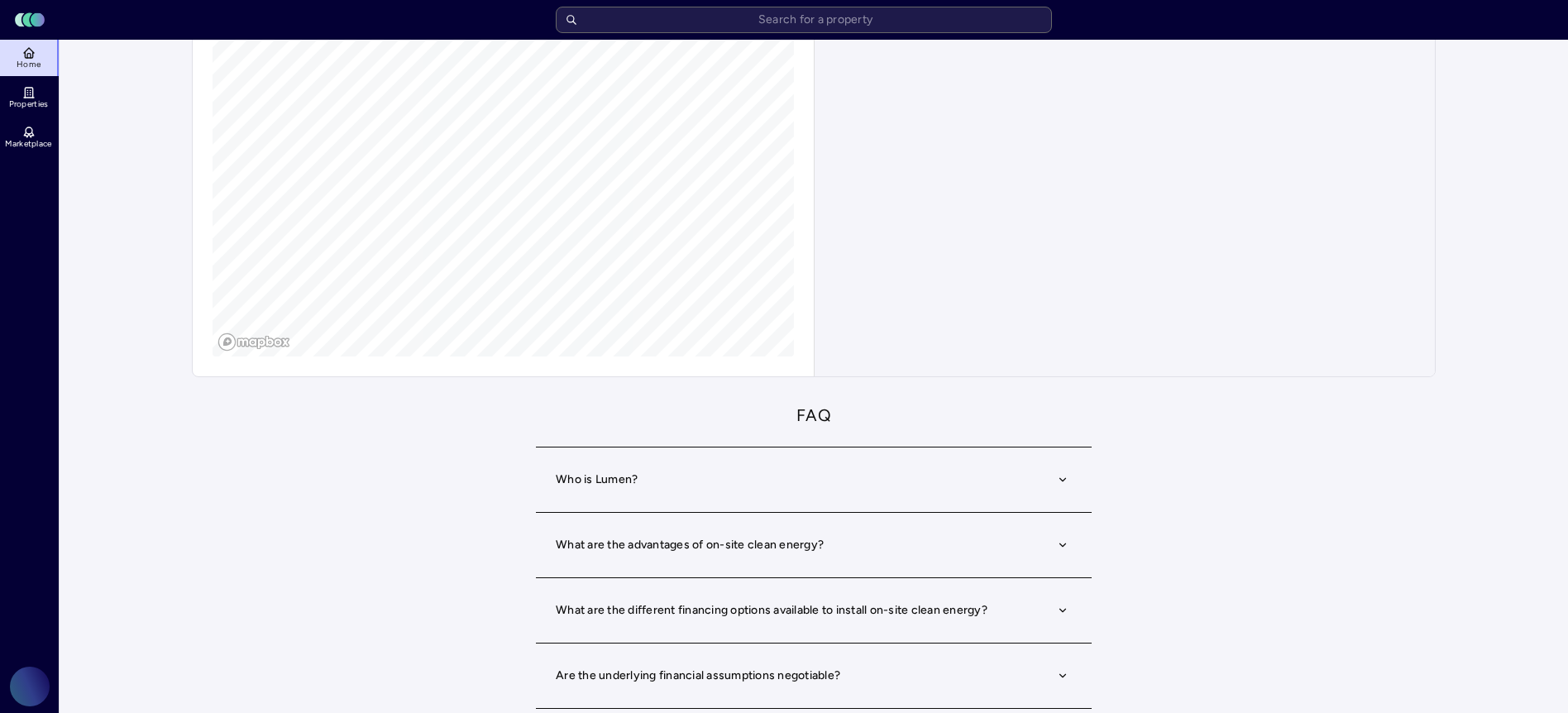 scroll, scrollTop: 0, scrollLeft: 0, axis: both 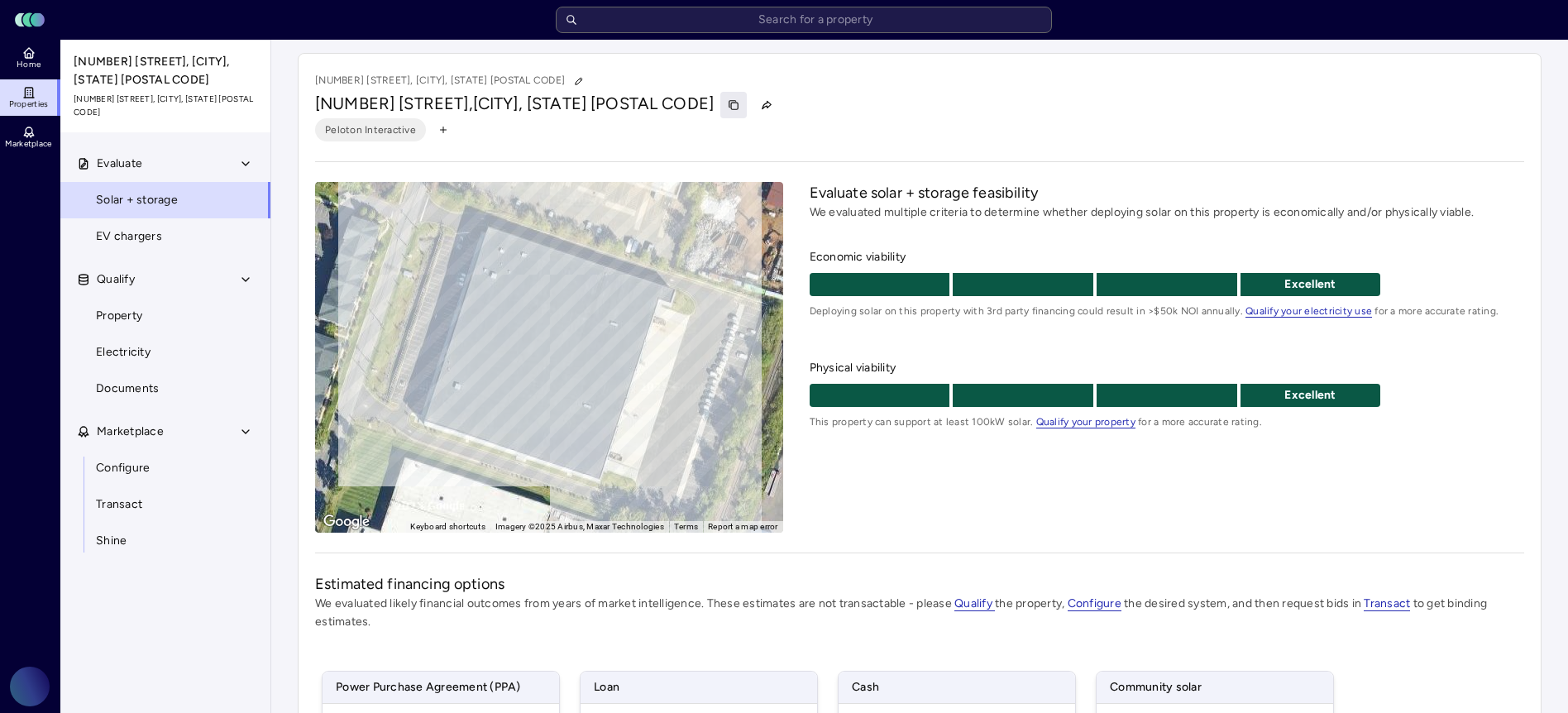 click 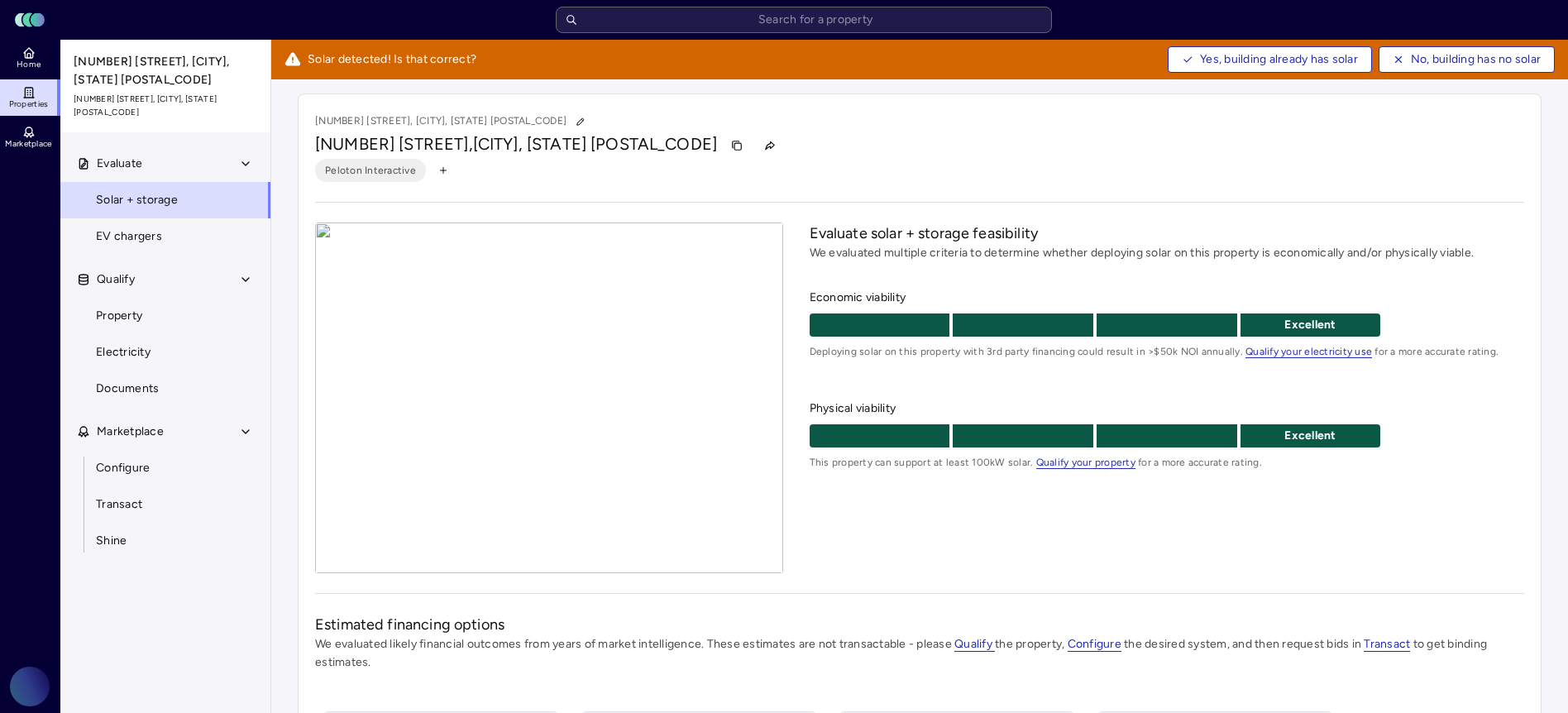 scroll, scrollTop: 0, scrollLeft: 0, axis: both 